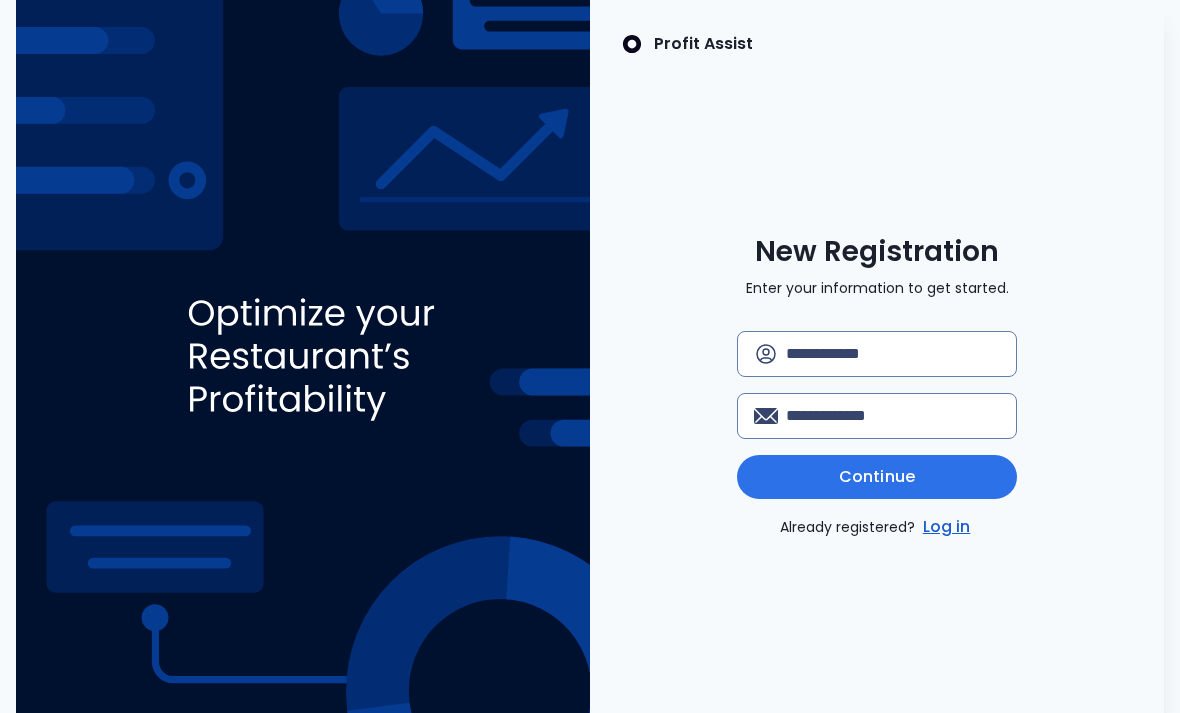 scroll, scrollTop: 0, scrollLeft: 0, axis: both 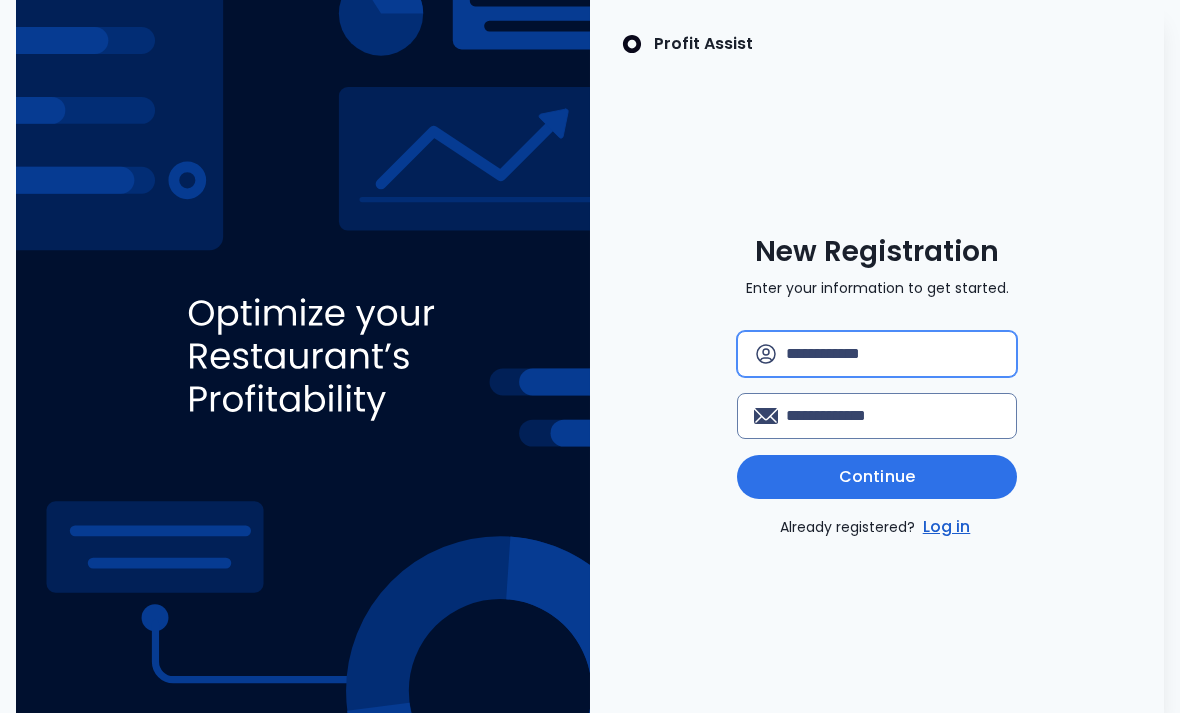 click at bounding box center [893, 354] 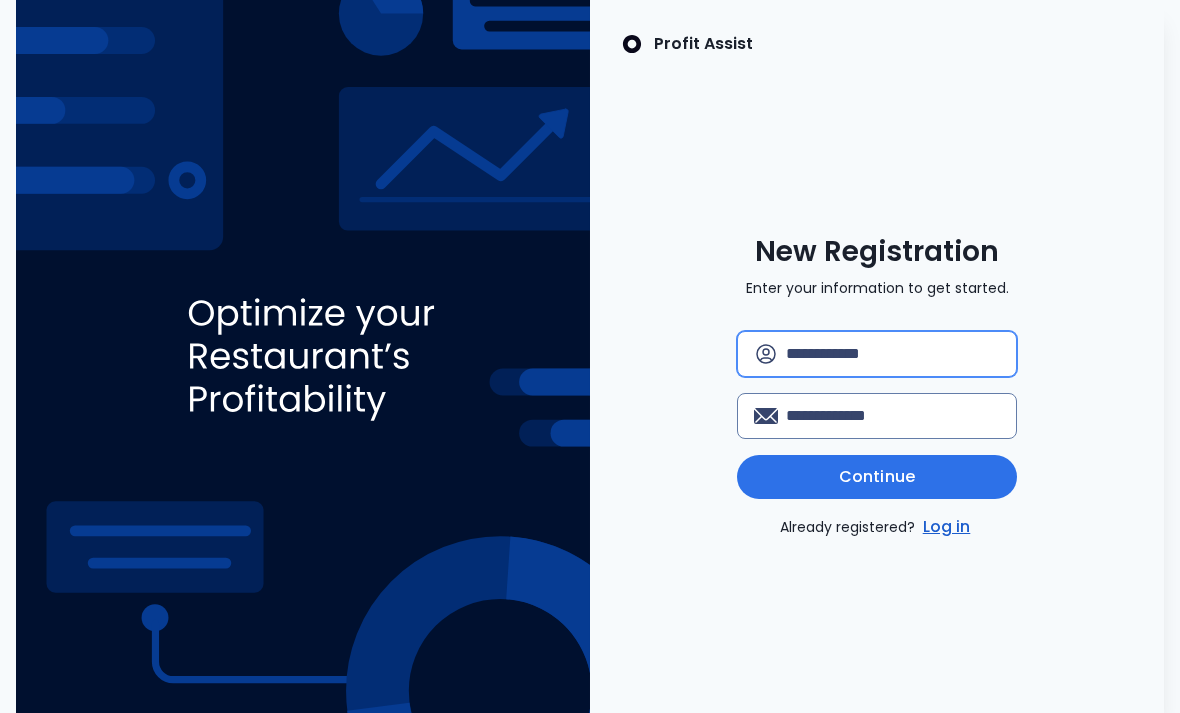 type on "*" 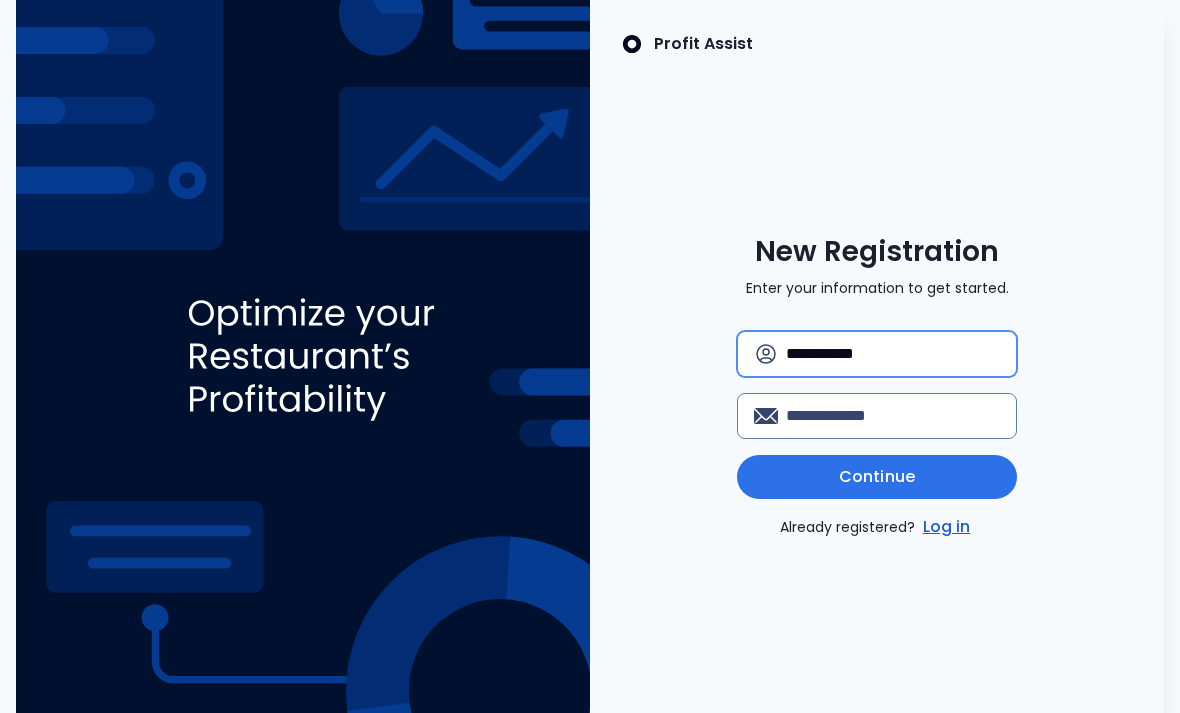 type on "**********" 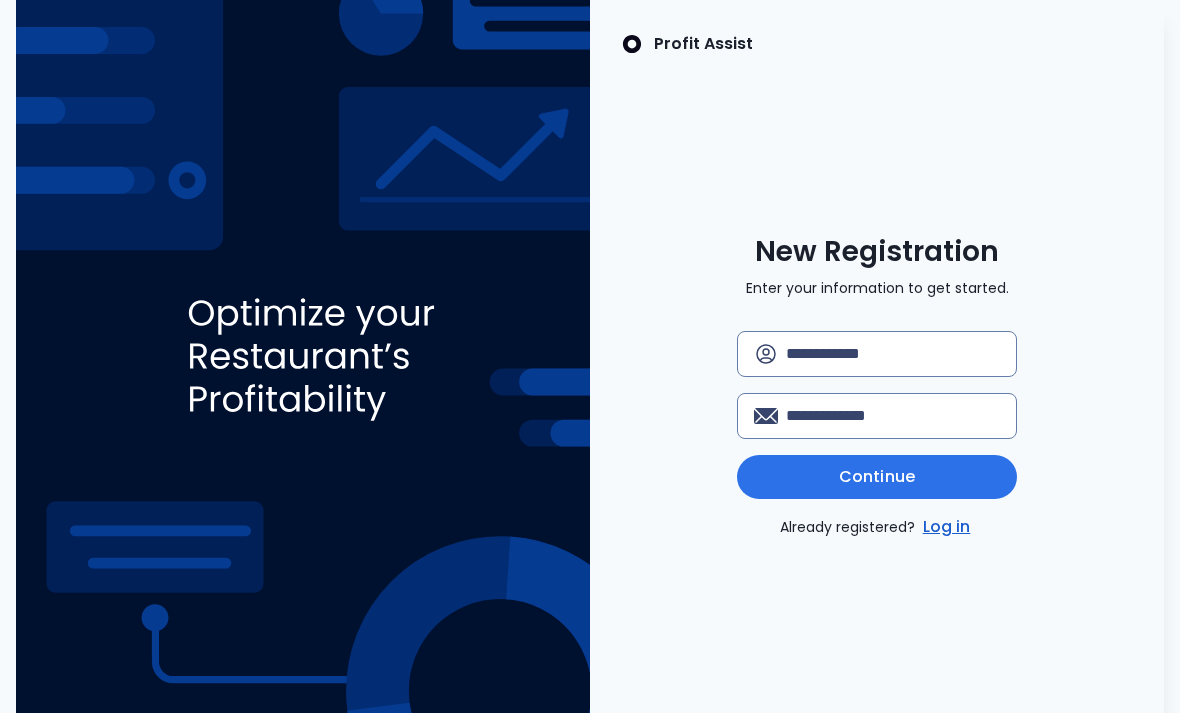 scroll, scrollTop: 0, scrollLeft: 0, axis: both 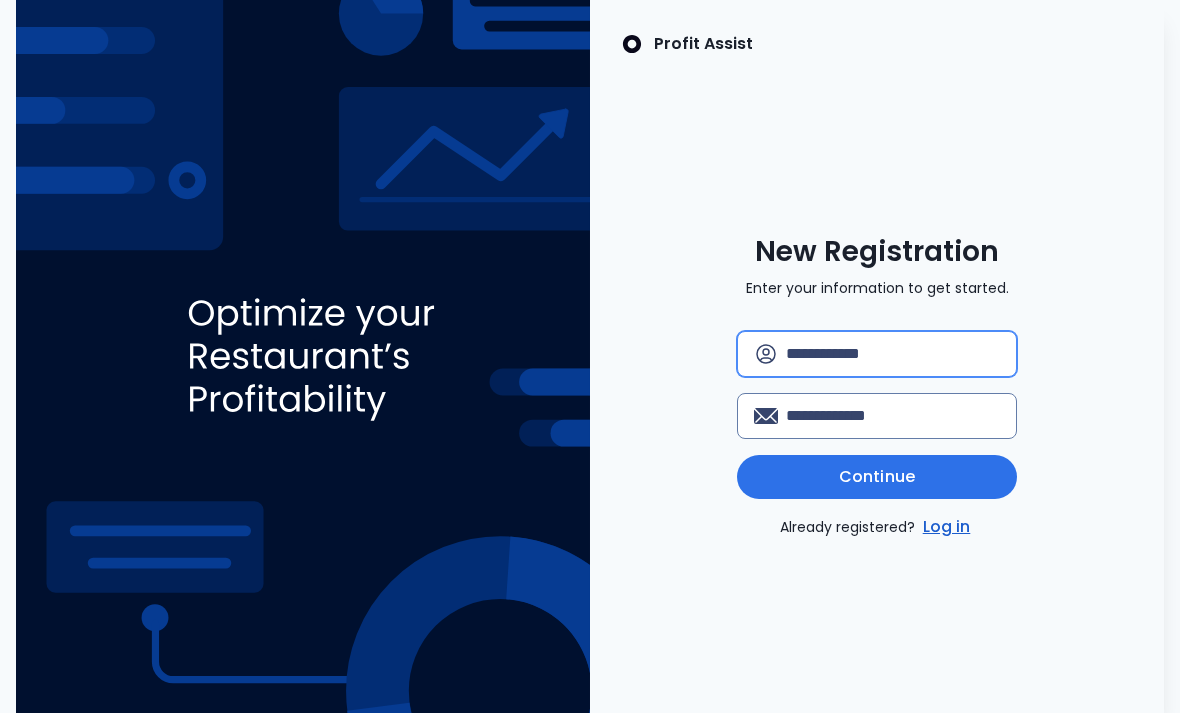 click at bounding box center [893, 354] 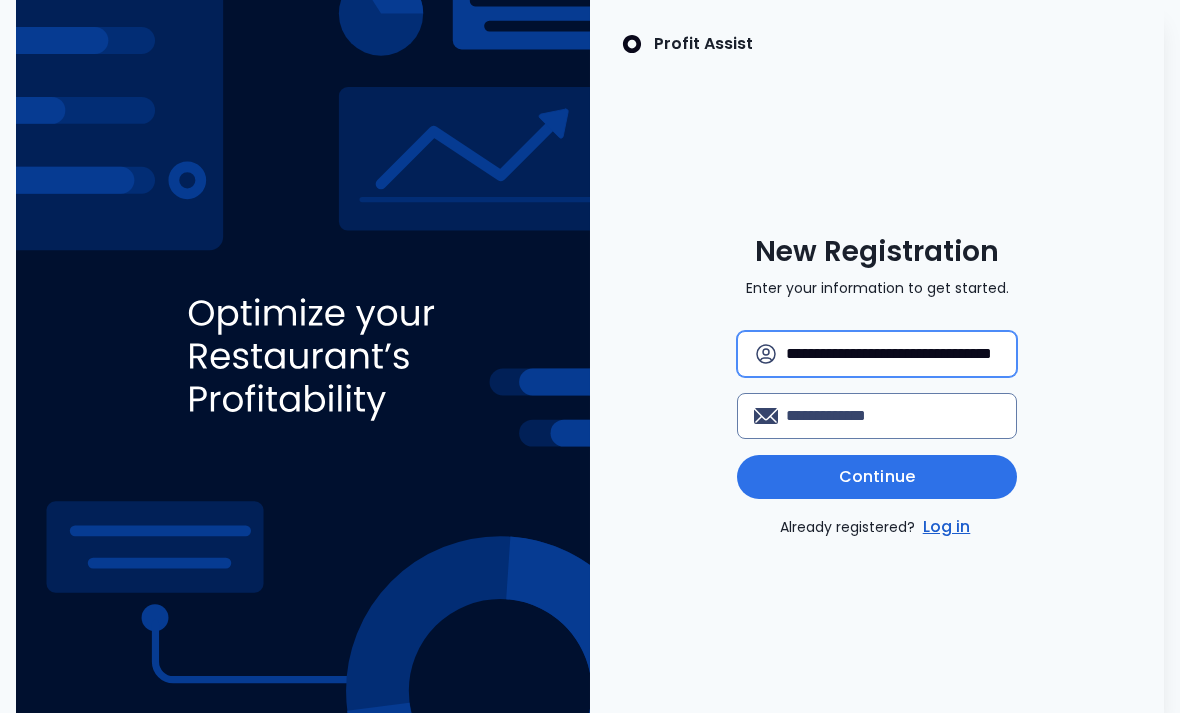 type on "**********" 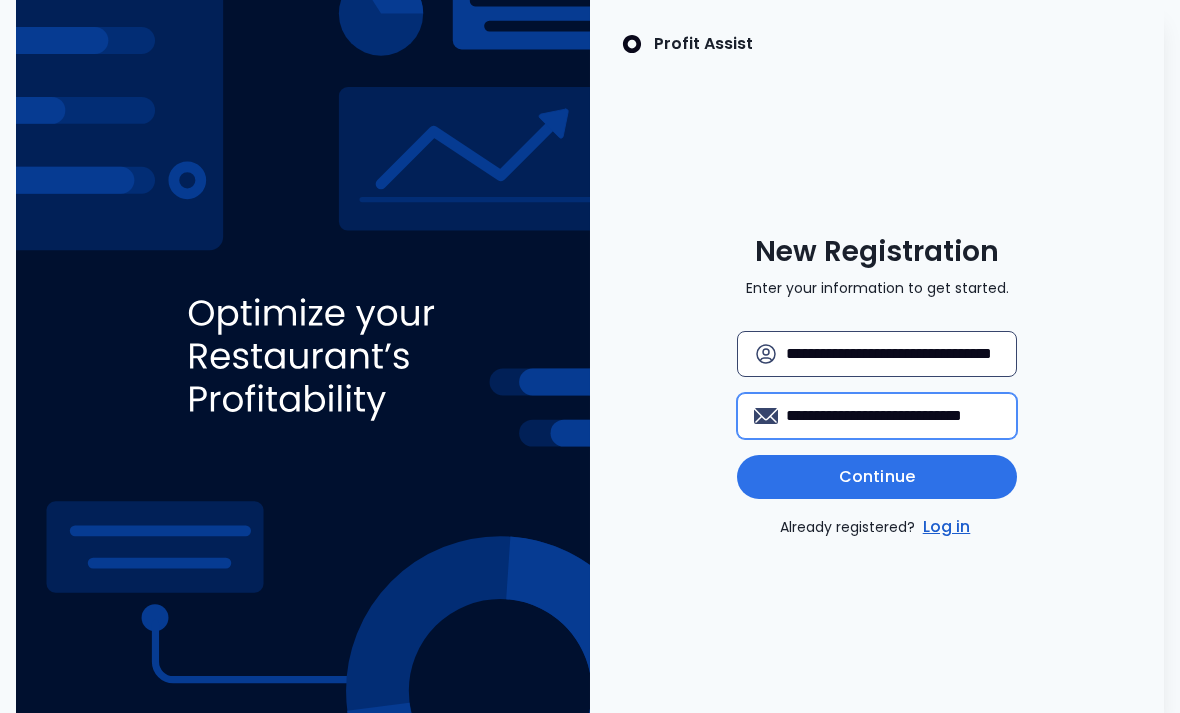 type on "**********" 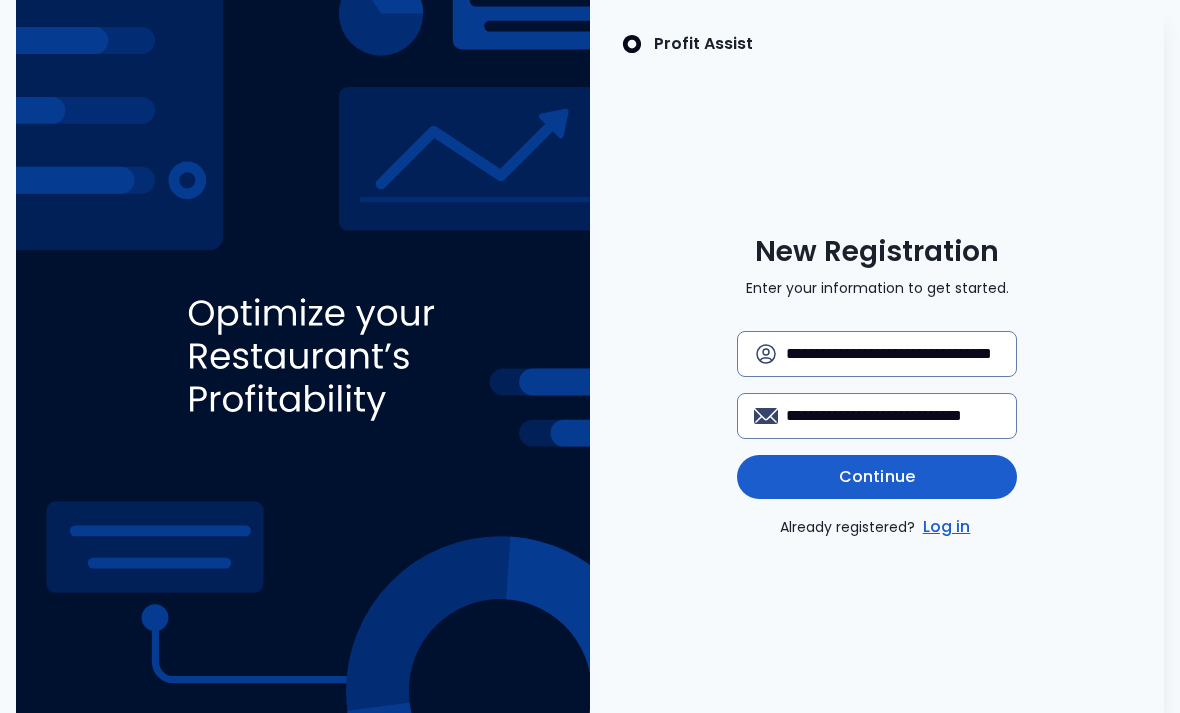 click on "Continue" at bounding box center [877, 477] 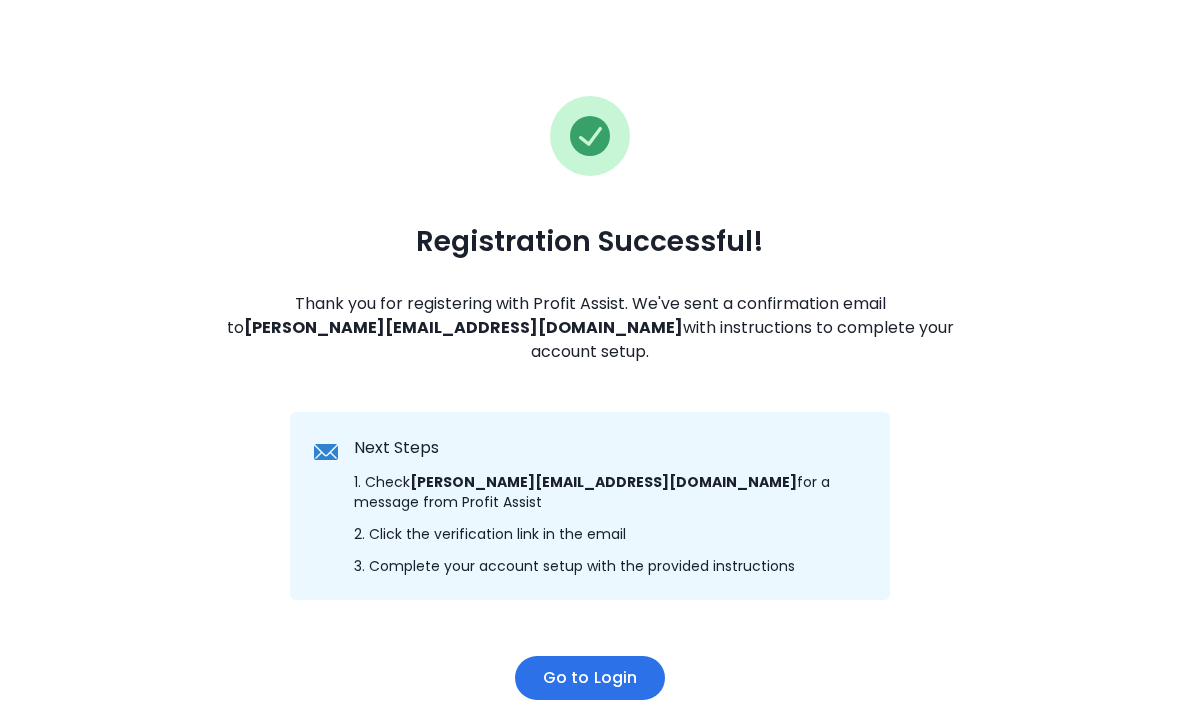 scroll, scrollTop: 81, scrollLeft: 0, axis: vertical 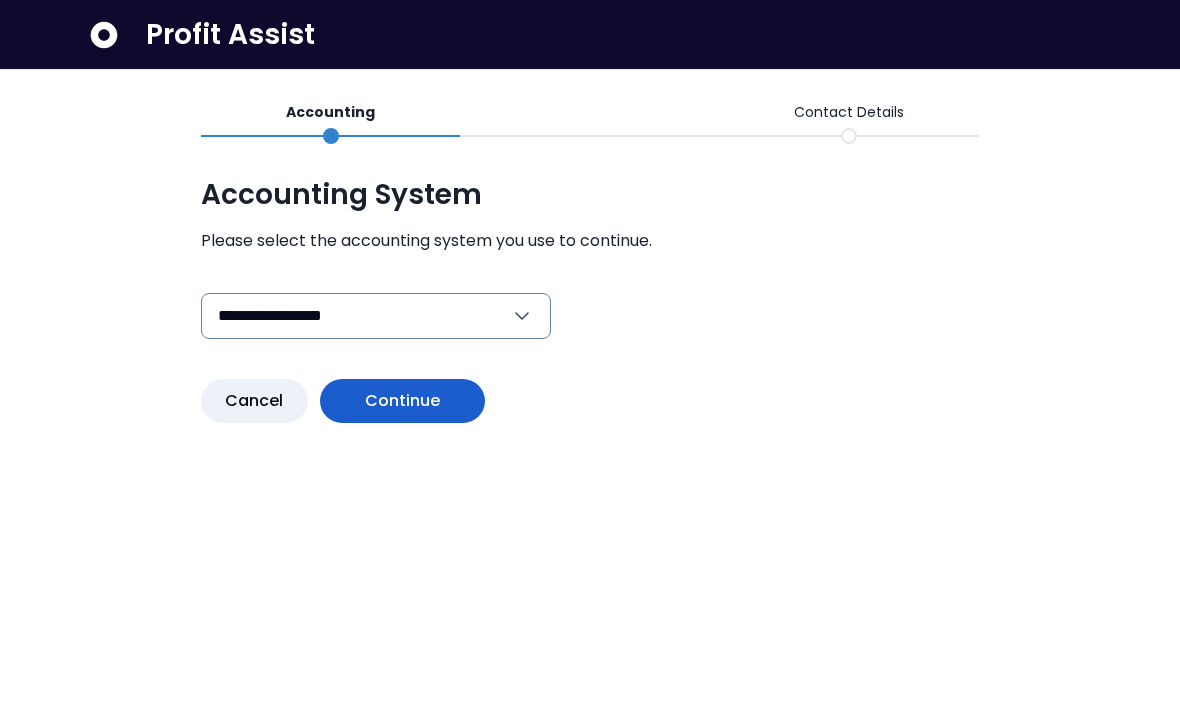 click on "Continue" at bounding box center [403, 401] 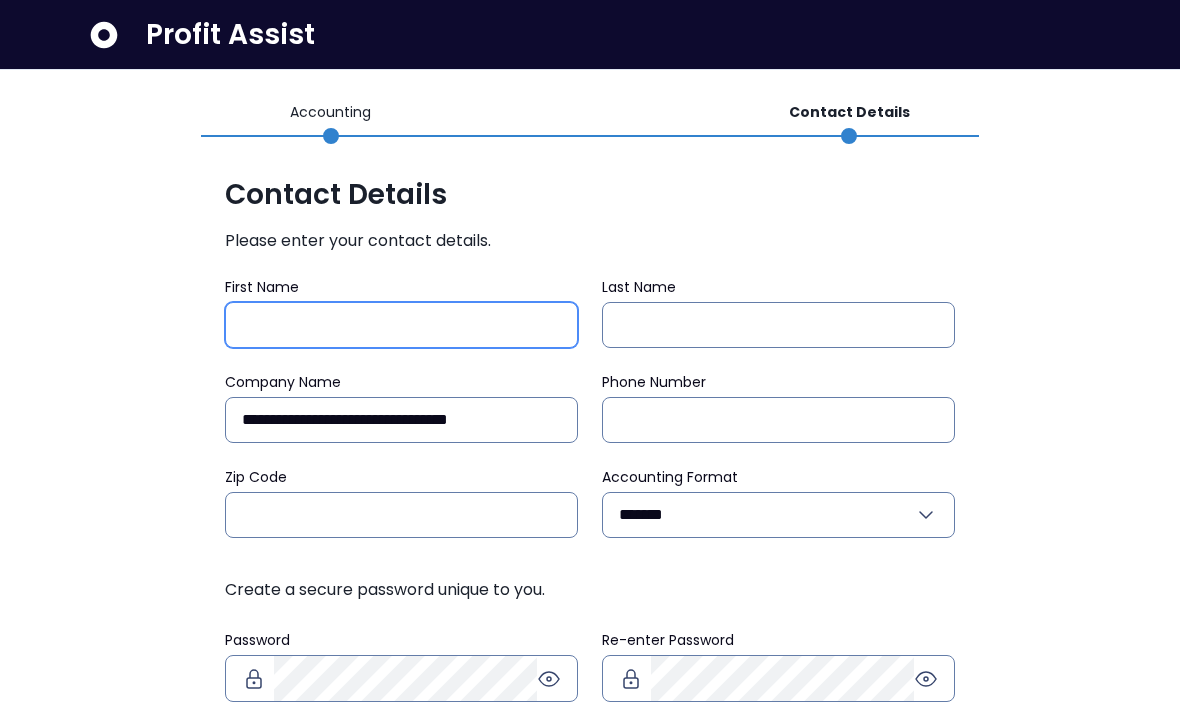 click on "First Name" at bounding box center [401, 325] 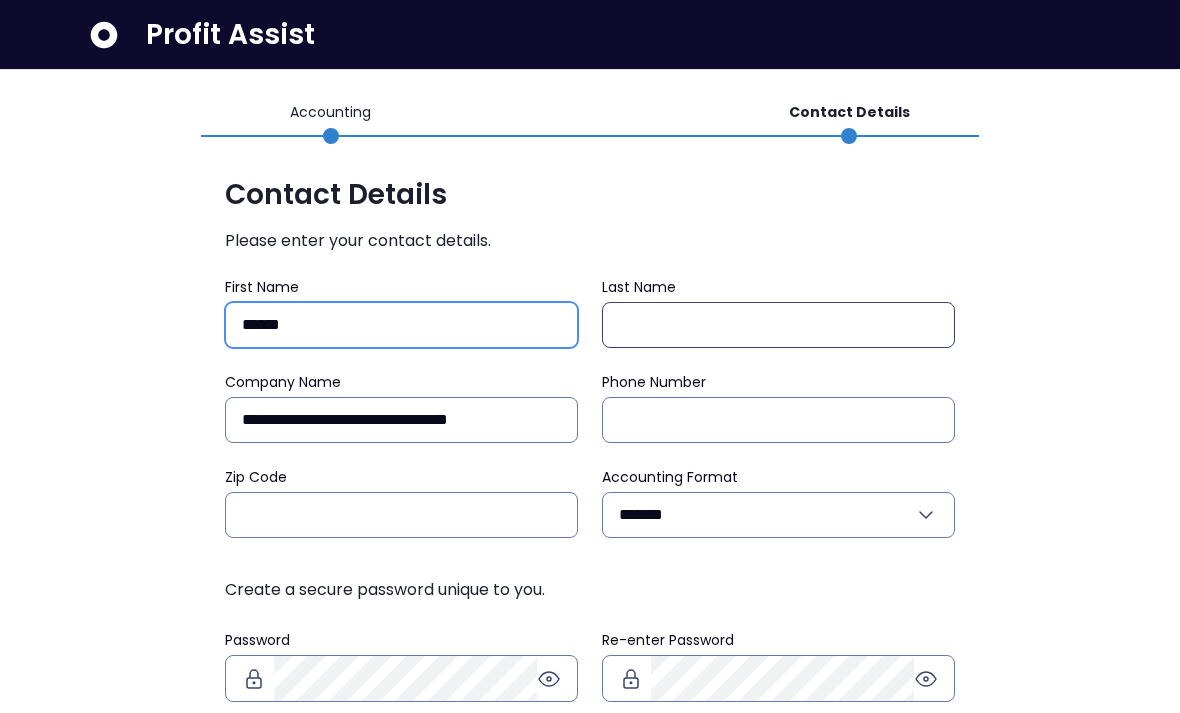 type on "******" 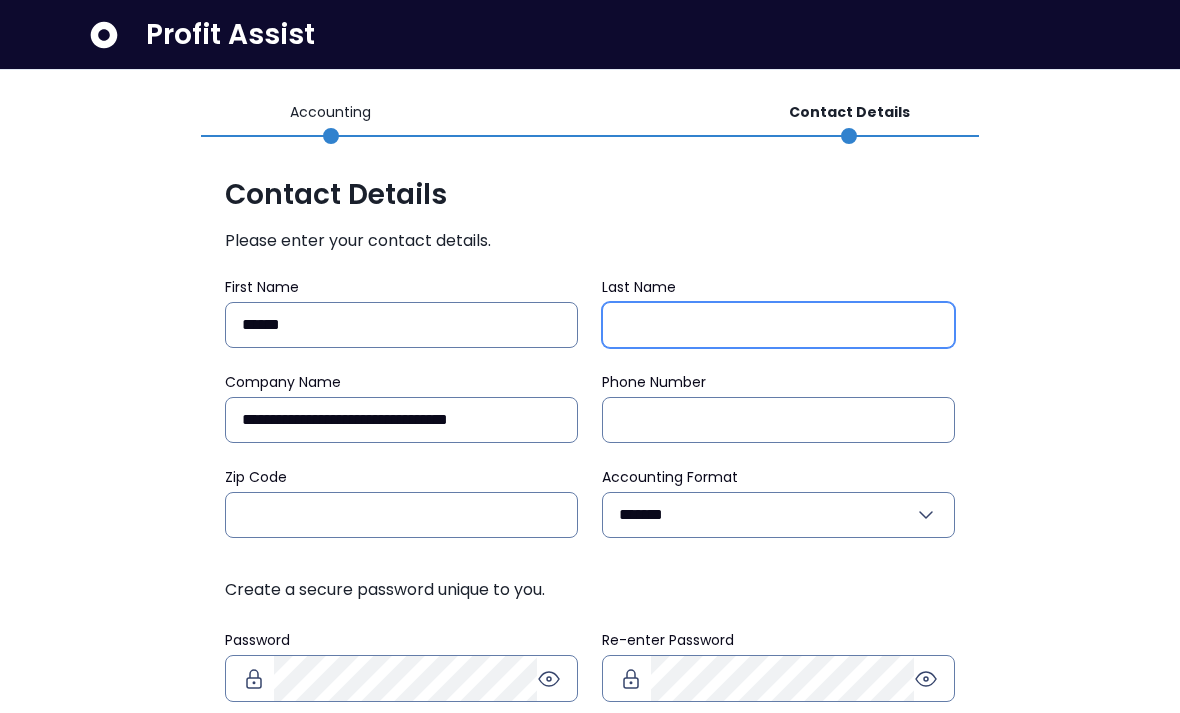 click on "Last Name" at bounding box center [778, 325] 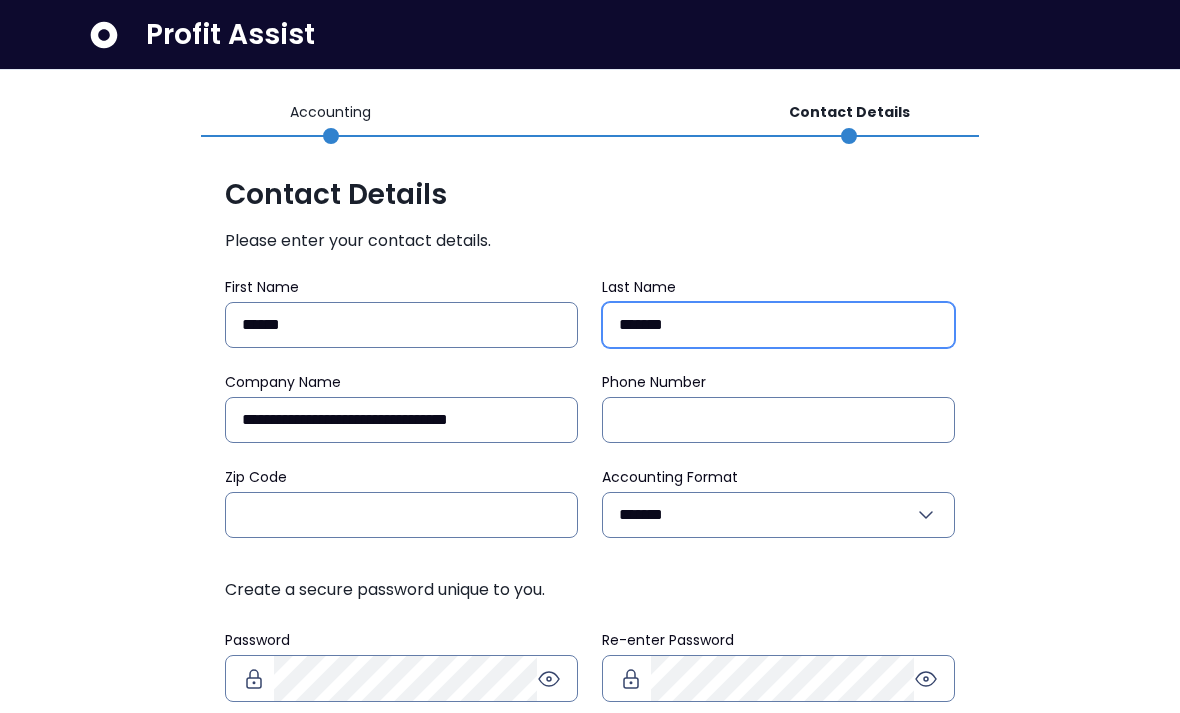 type on "*******" 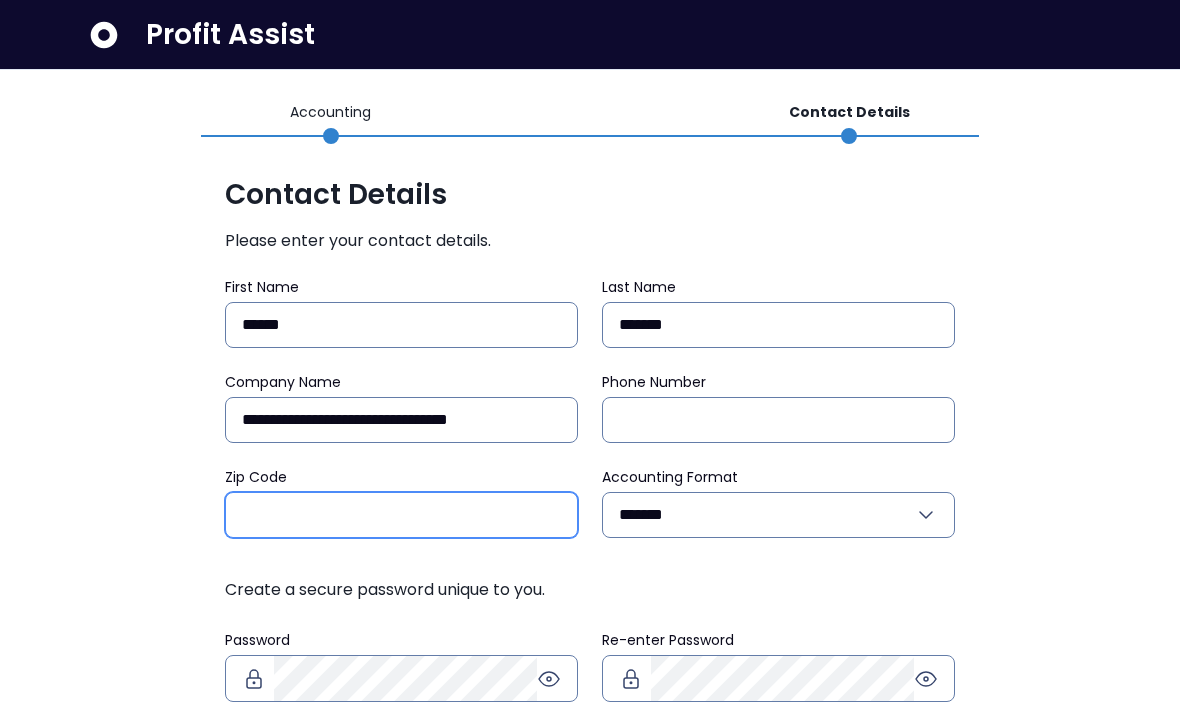 click on "Zip Code" at bounding box center (401, 515) 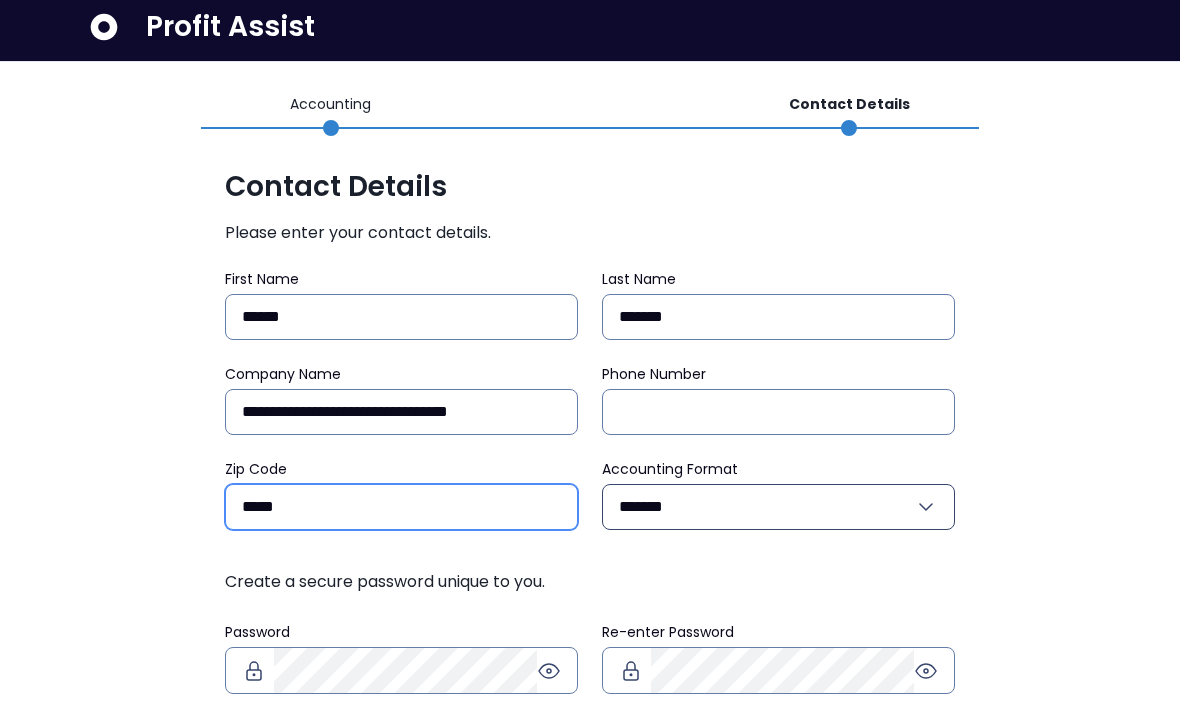 scroll, scrollTop: 0, scrollLeft: 0, axis: both 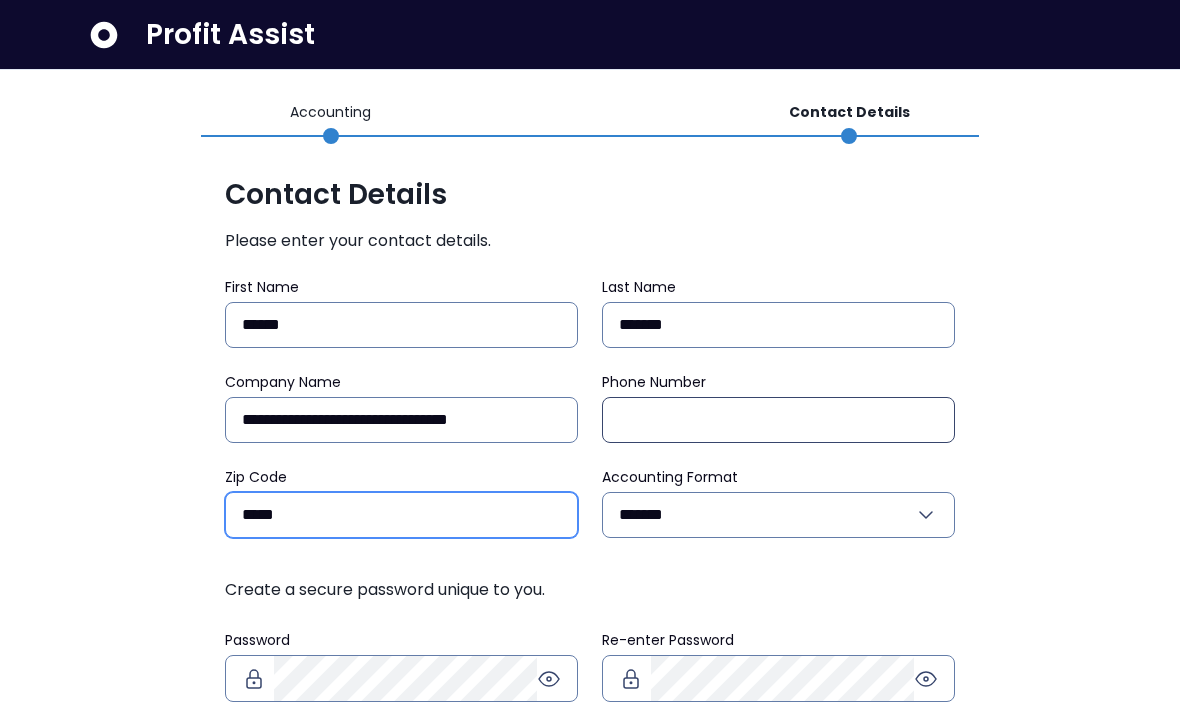 type on "*****" 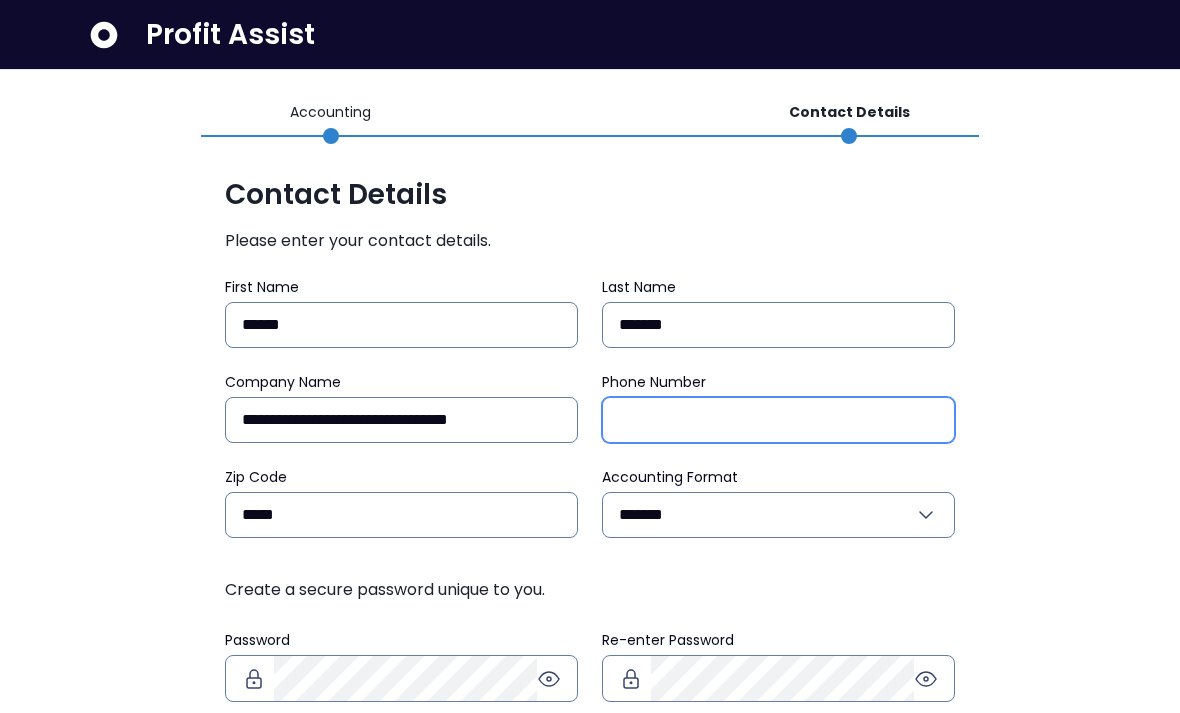 click on "Phone Number" at bounding box center [778, 420] 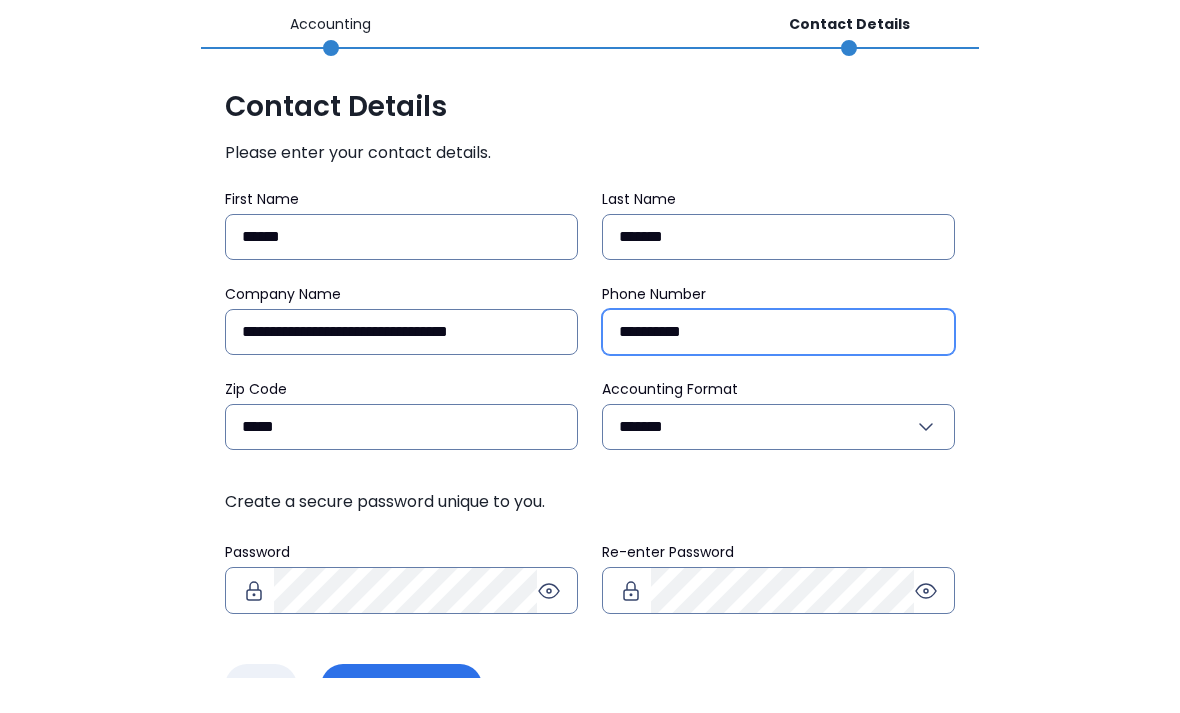 scroll, scrollTop: 118, scrollLeft: 0, axis: vertical 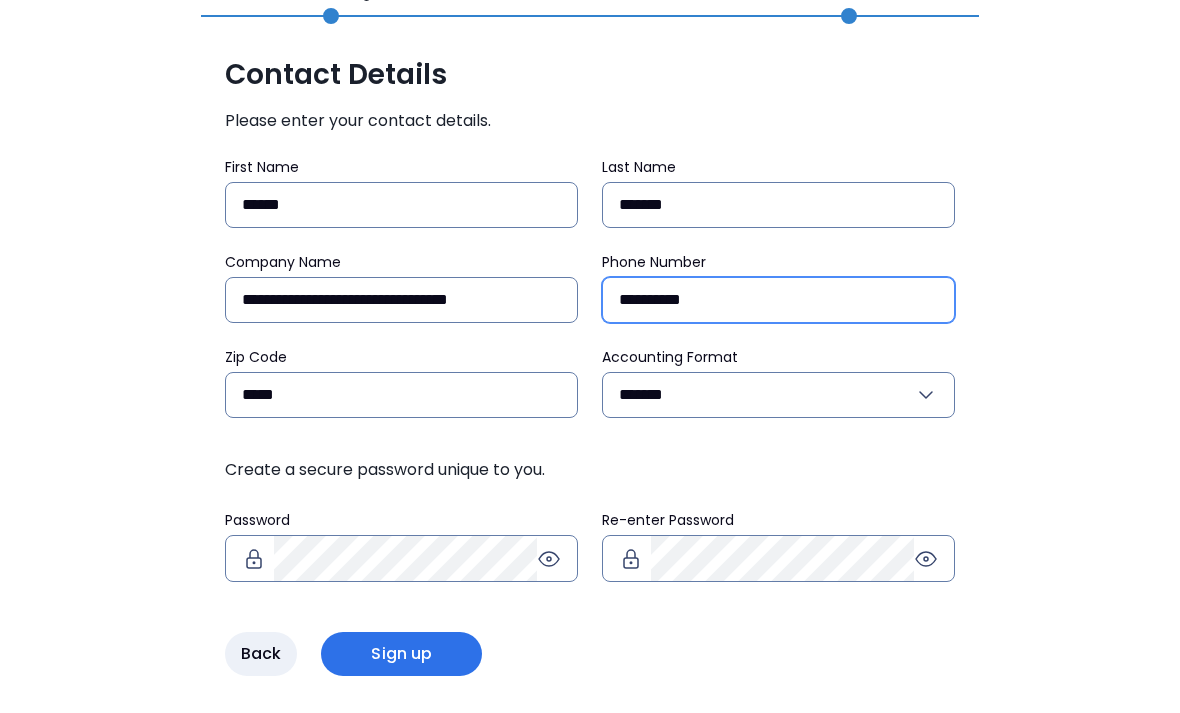 type on "**********" 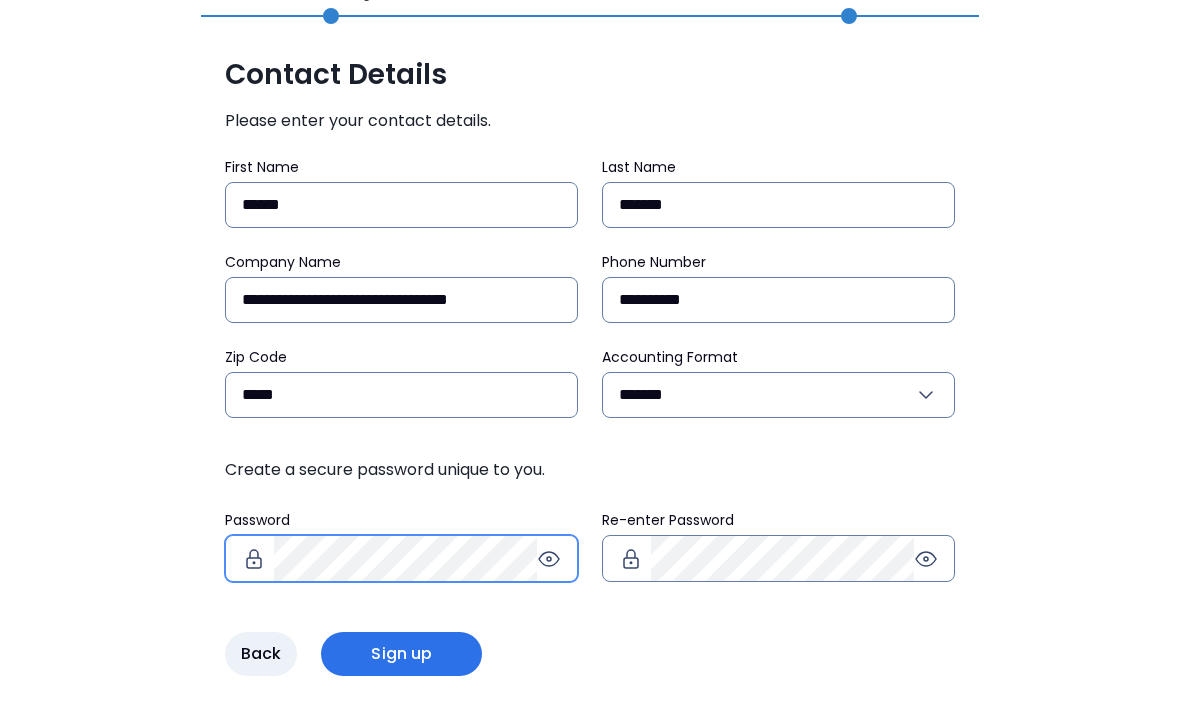 click on "Create a secure password unique to you. Password Re-enter Password" at bounding box center (590, 538) 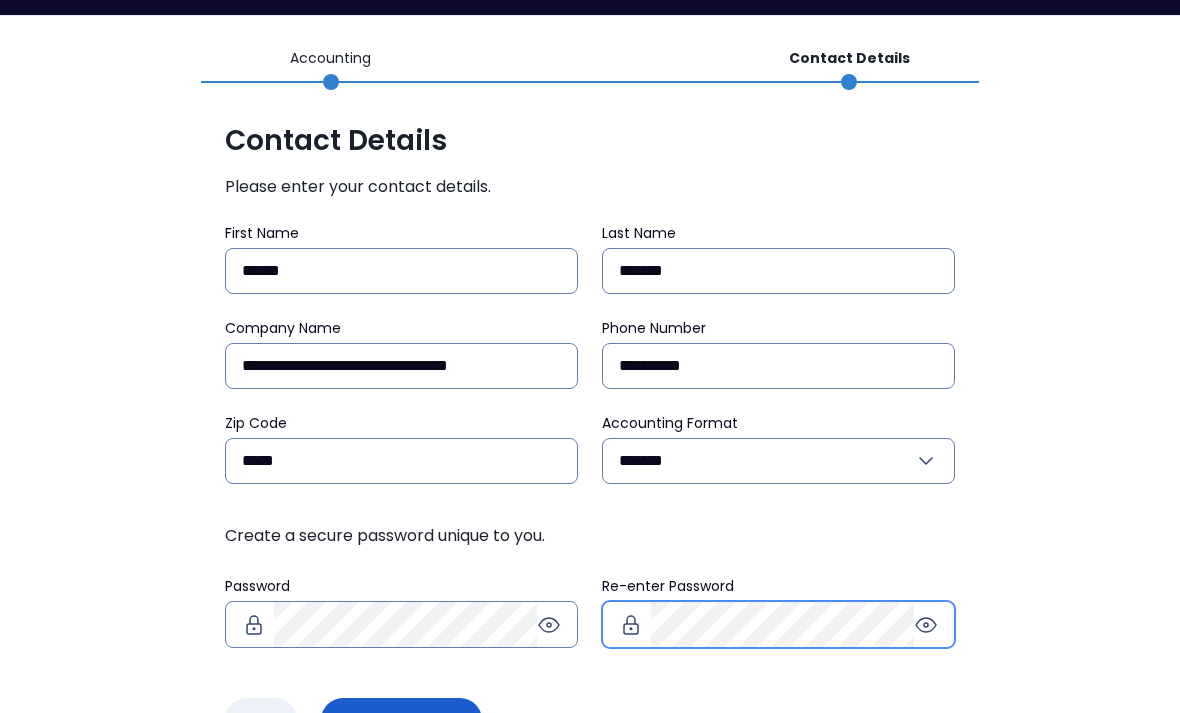 scroll, scrollTop: 118, scrollLeft: 0, axis: vertical 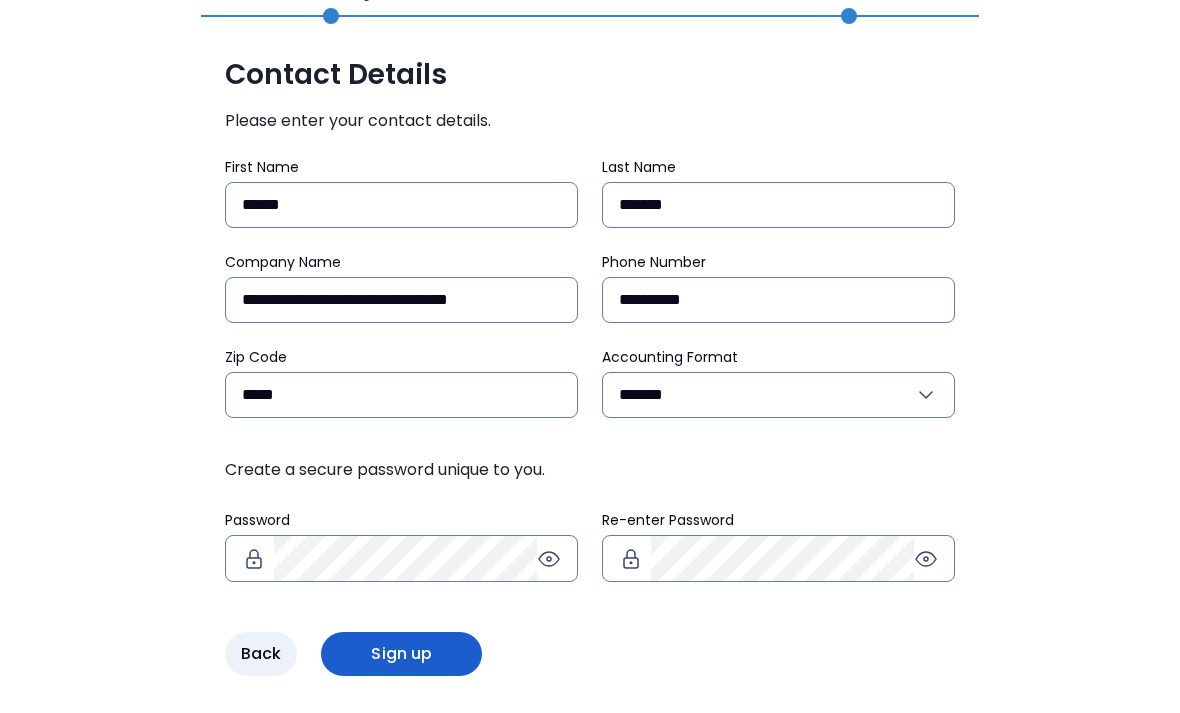 click on "Sign up" at bounding box center [401, 659] 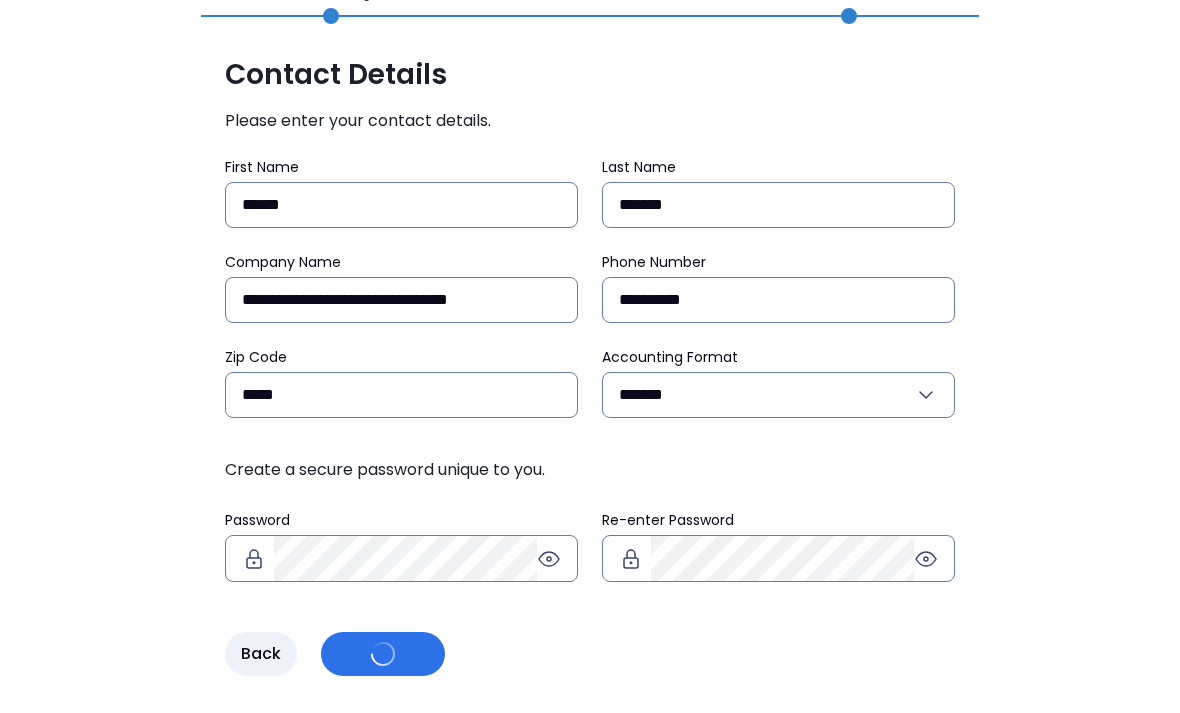 scroll, scrollTop: 54, scrollLeft: 0, axis: vertical 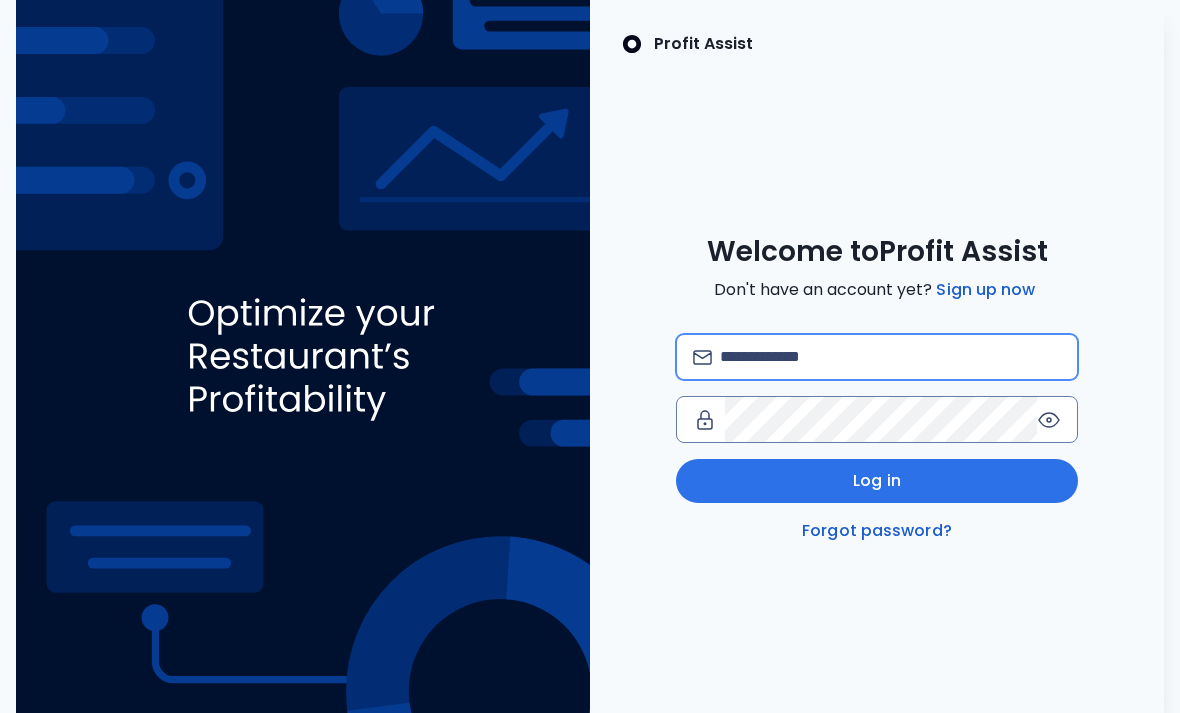 click at bounding box center [890, 357] 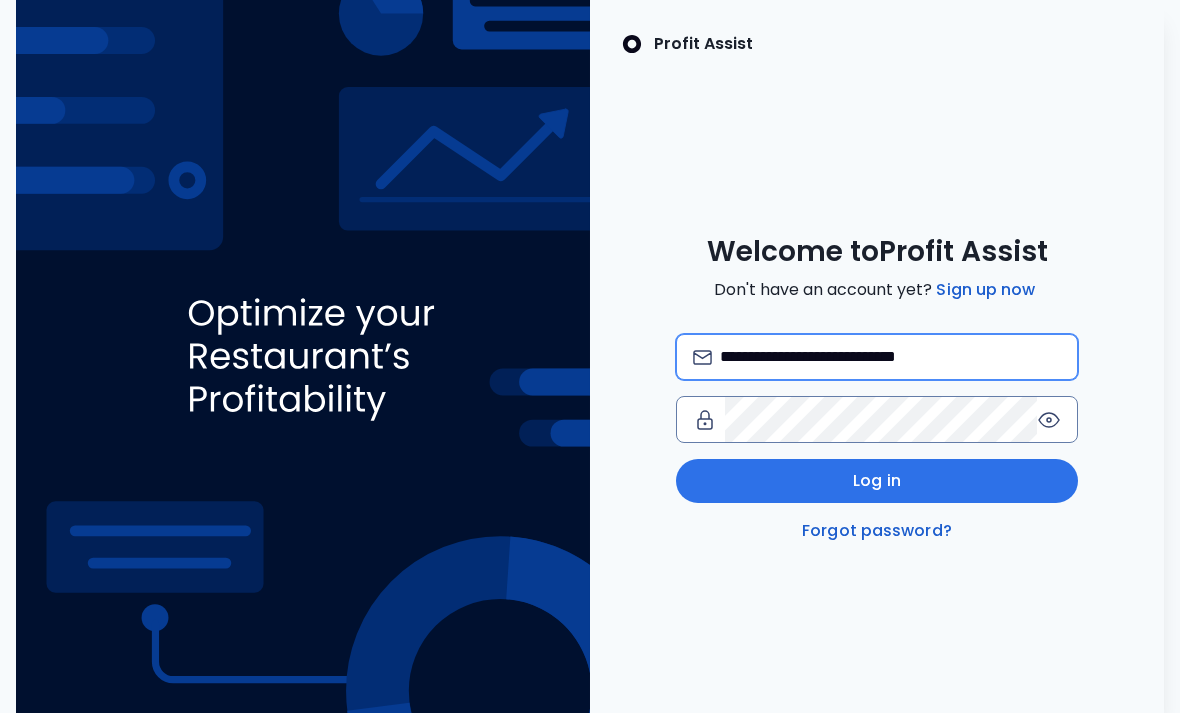 type on "**********" 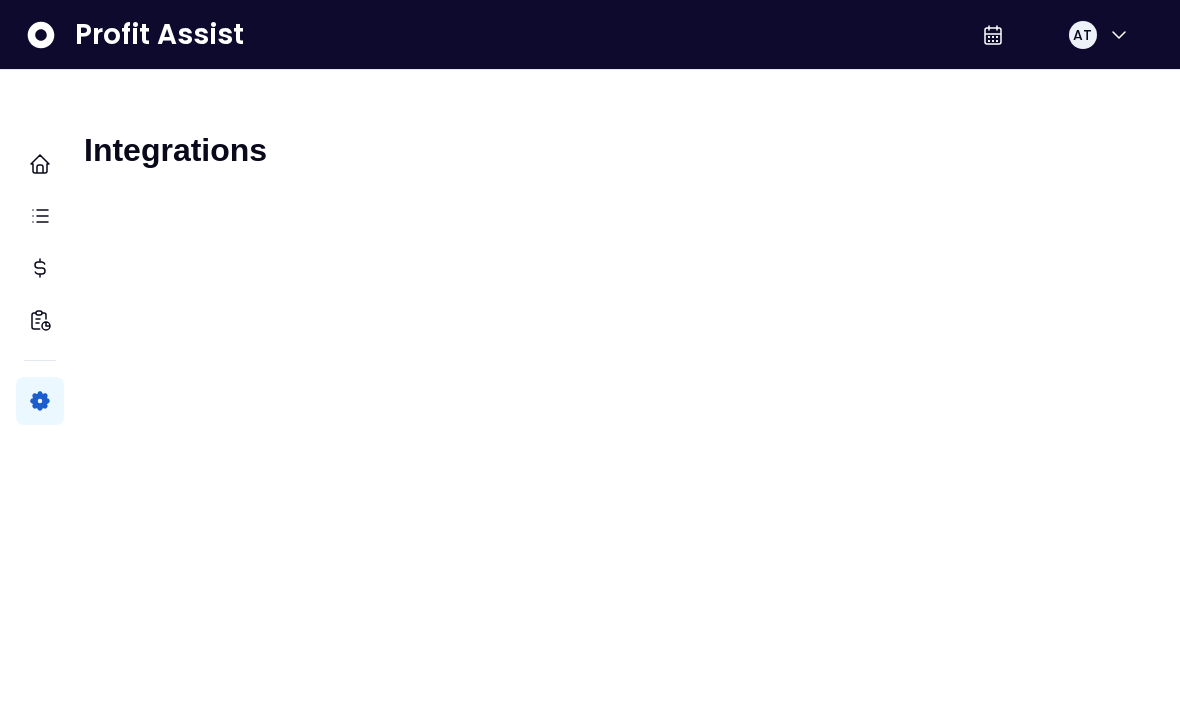 scroll, scrollTop: 0, scrollLeft: 0, axis: both 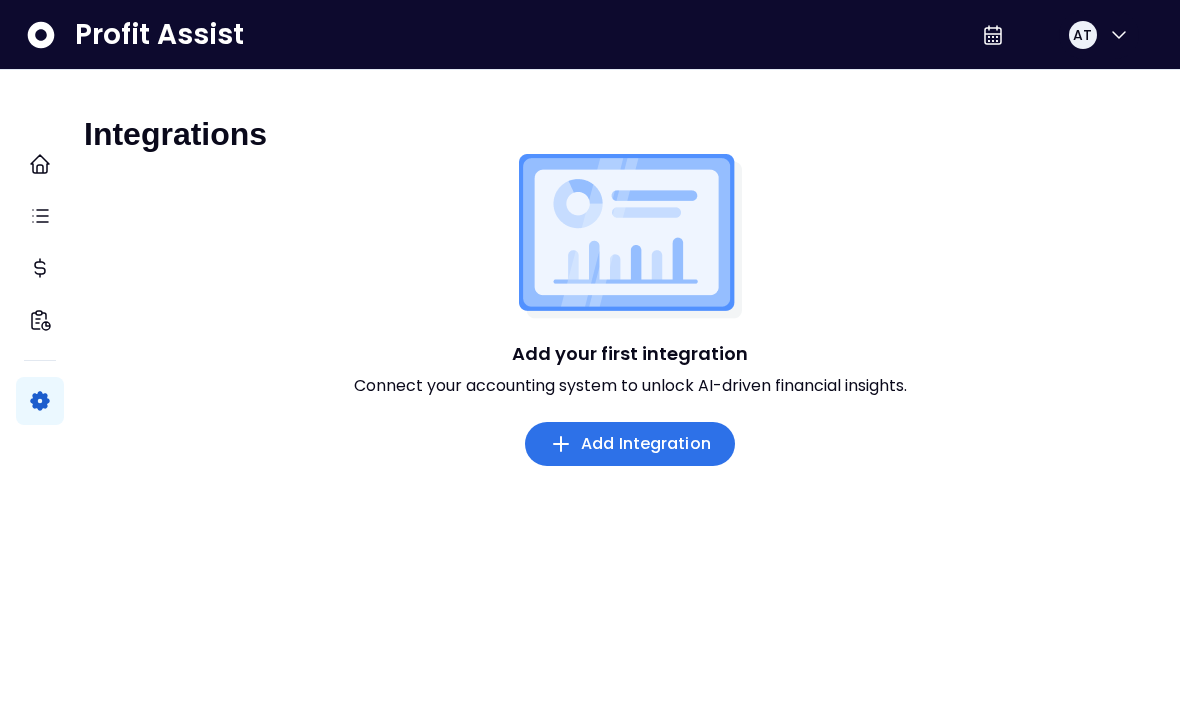 click on "Add Integration" at bounding box center (646, 444) 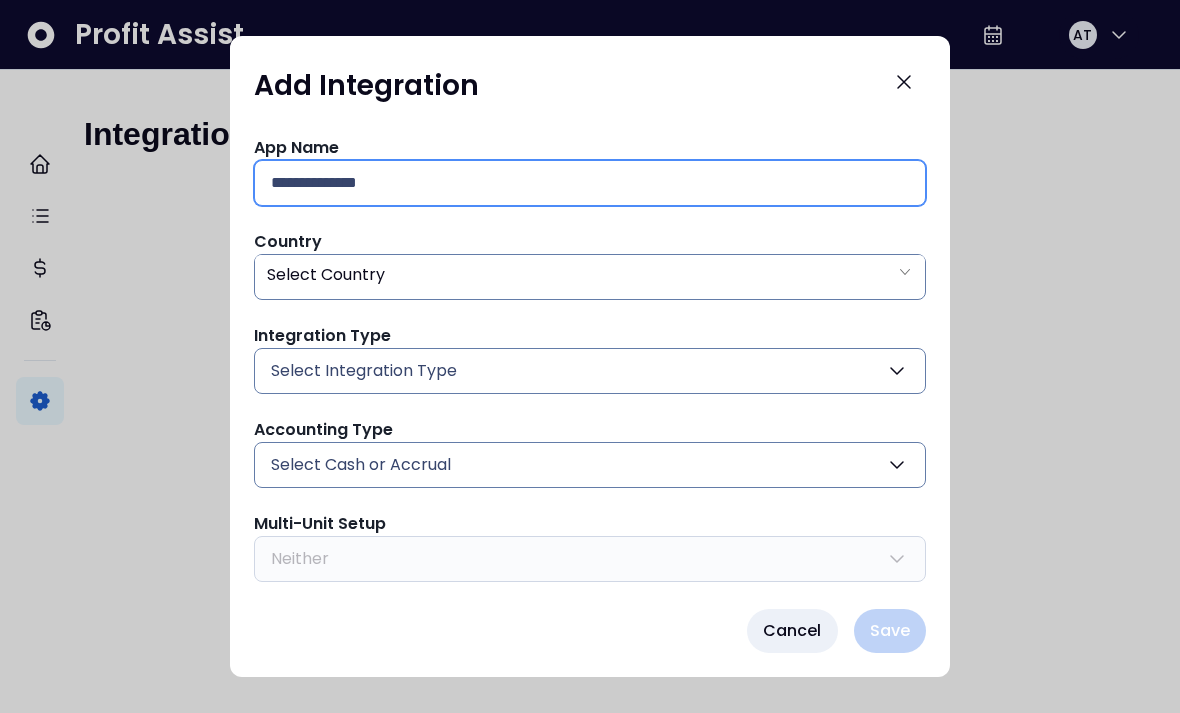 click at bounding box center (590, 183) 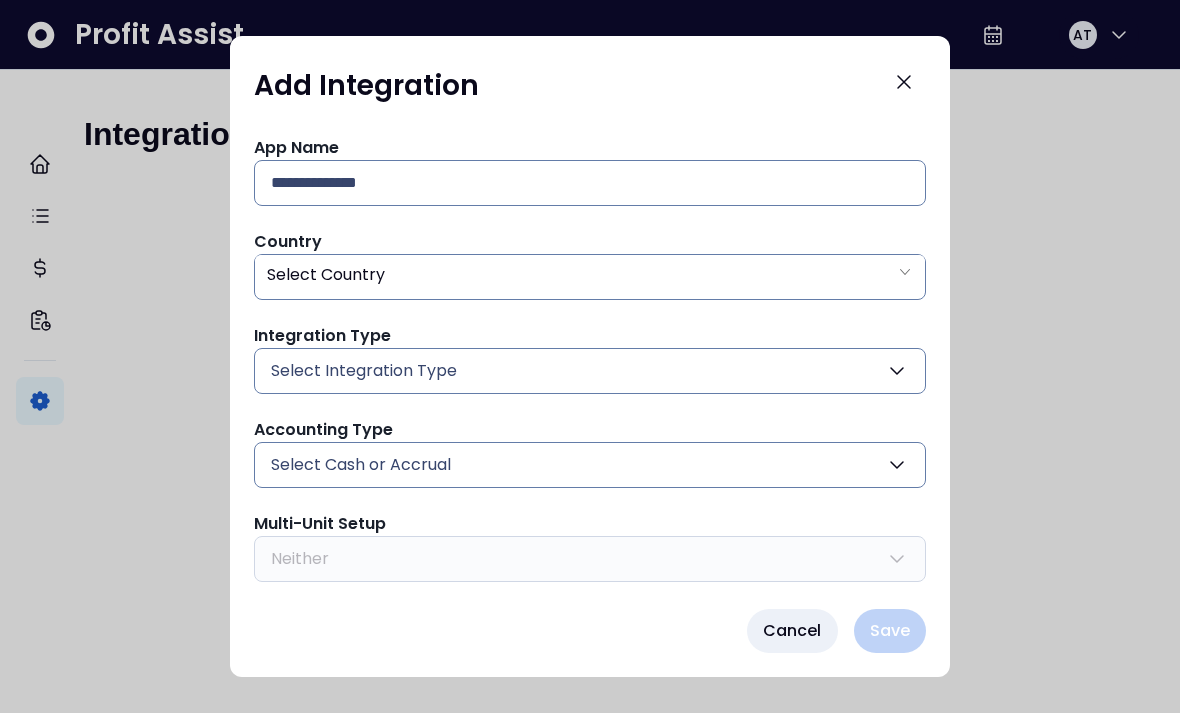 click at bounding box center (590, 356) 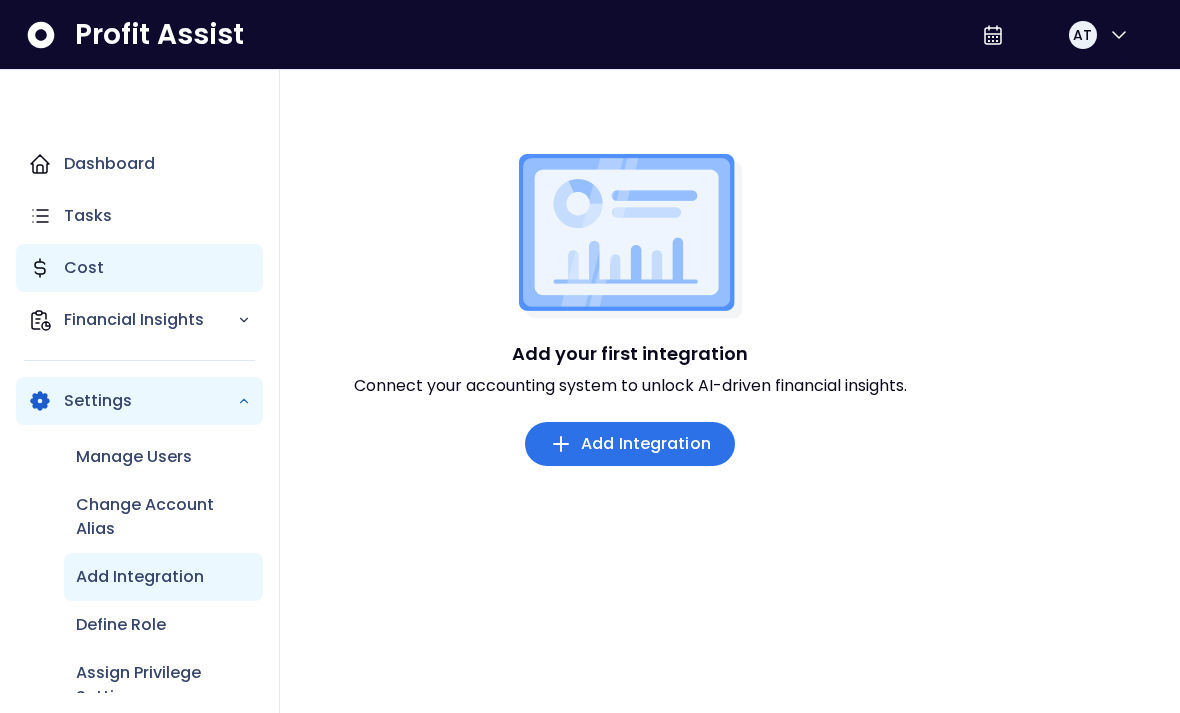 click 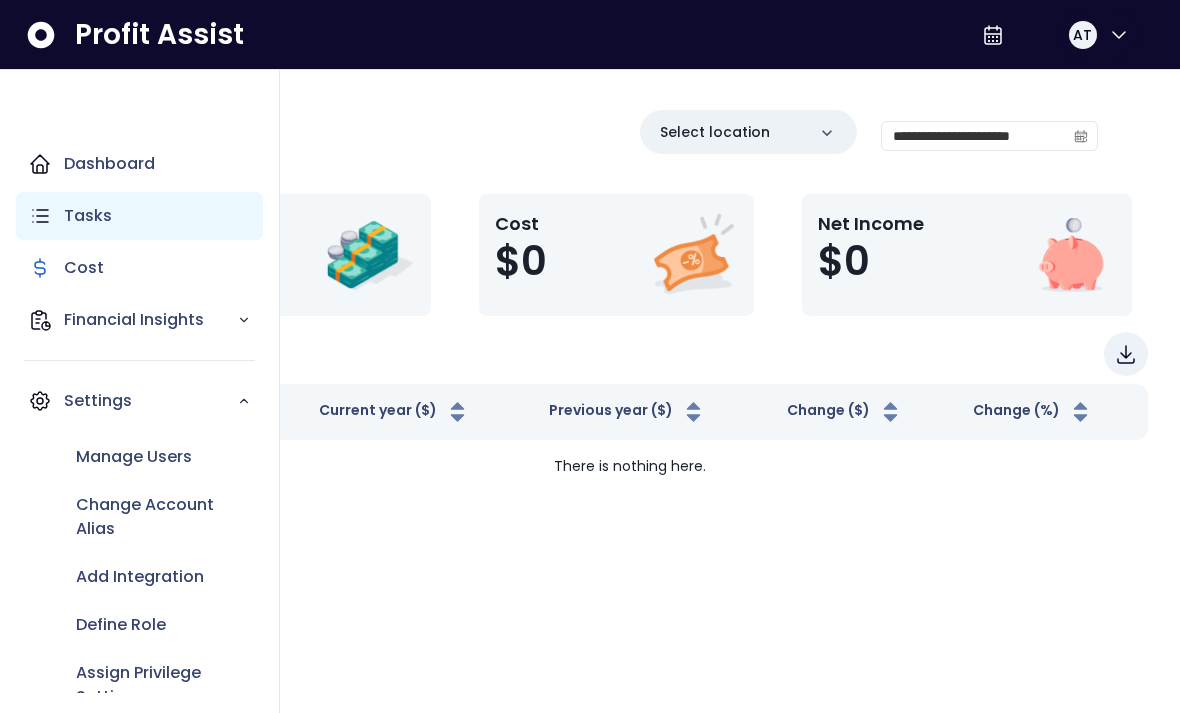 click on "Tasks" at bounding box center (88, 216) 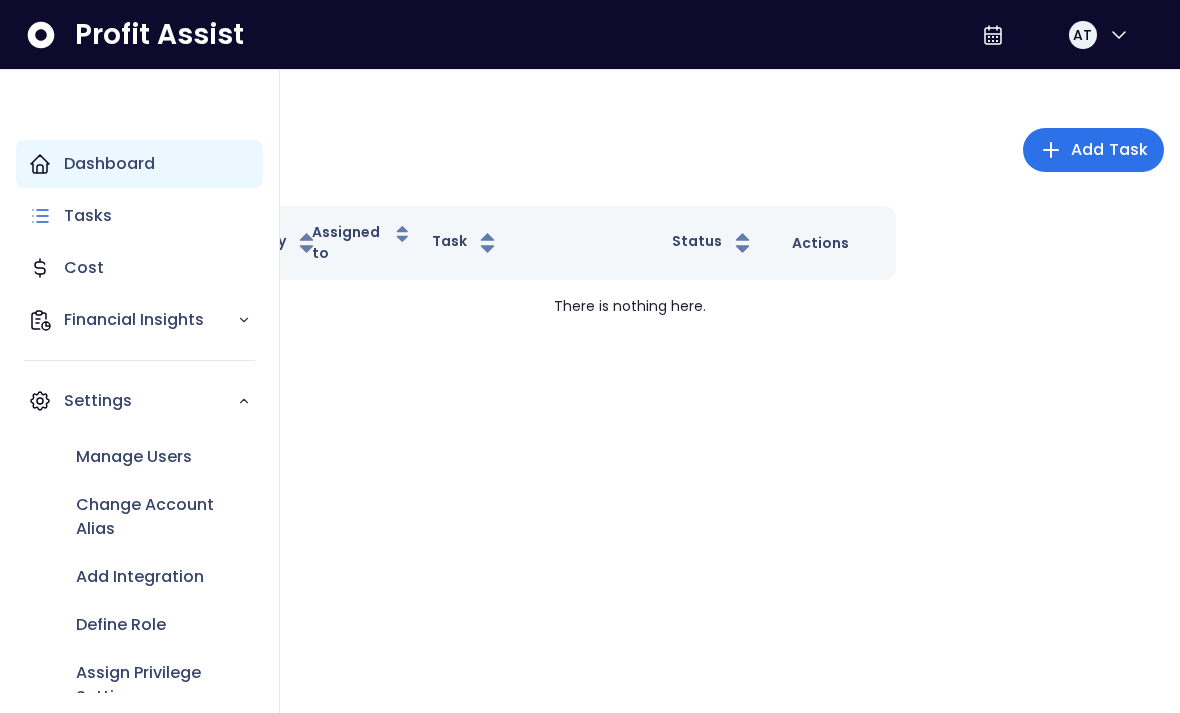 click on "Dashboard" at bounding box center [139, 164] 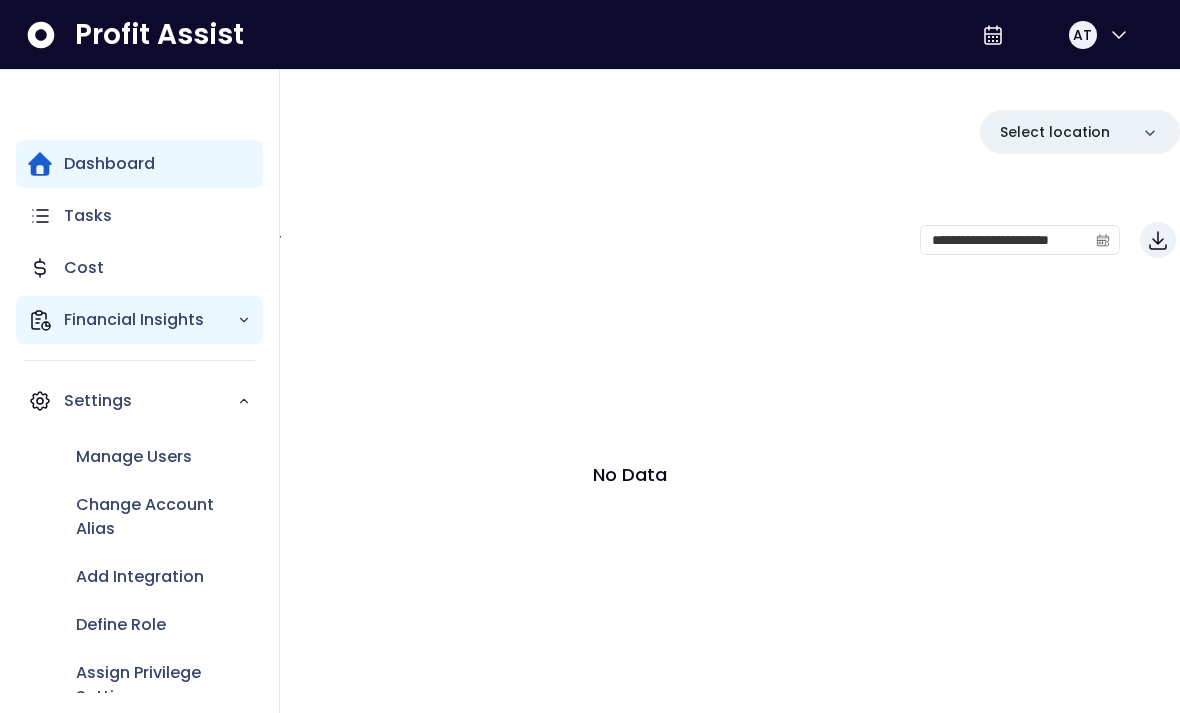 click on "Financial Insights" at bounding box center [150, 320] 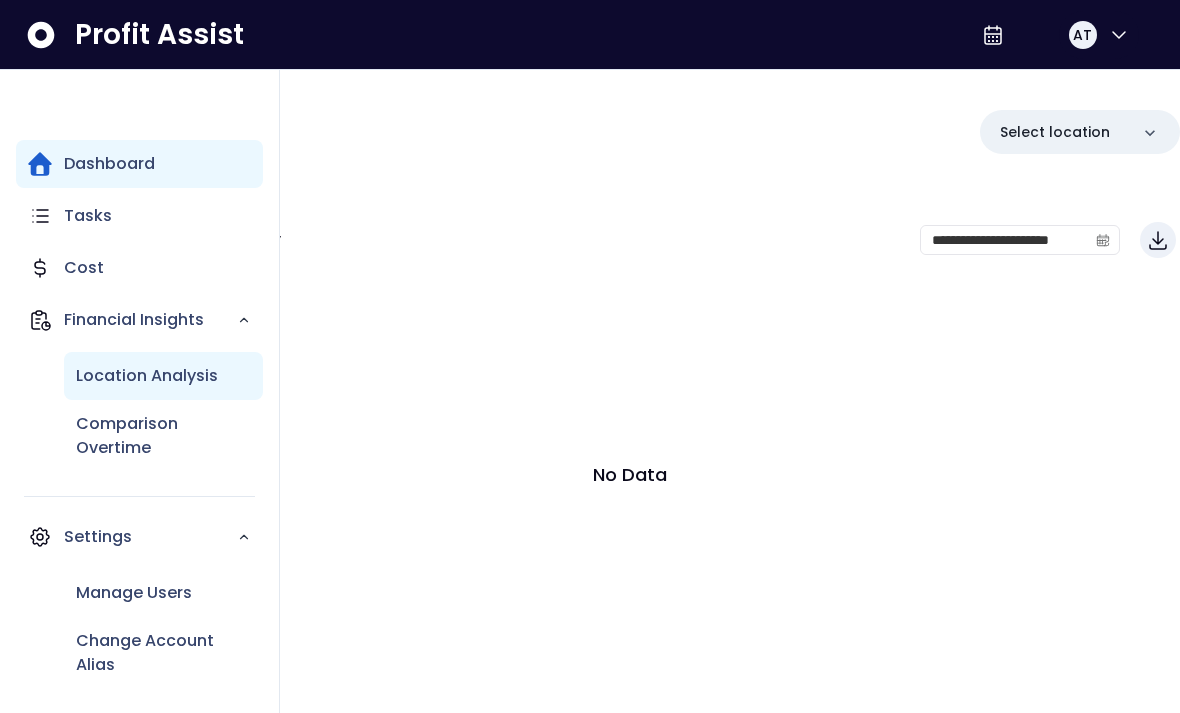 click on "Location Analysis" at bounding box center [147, 376] 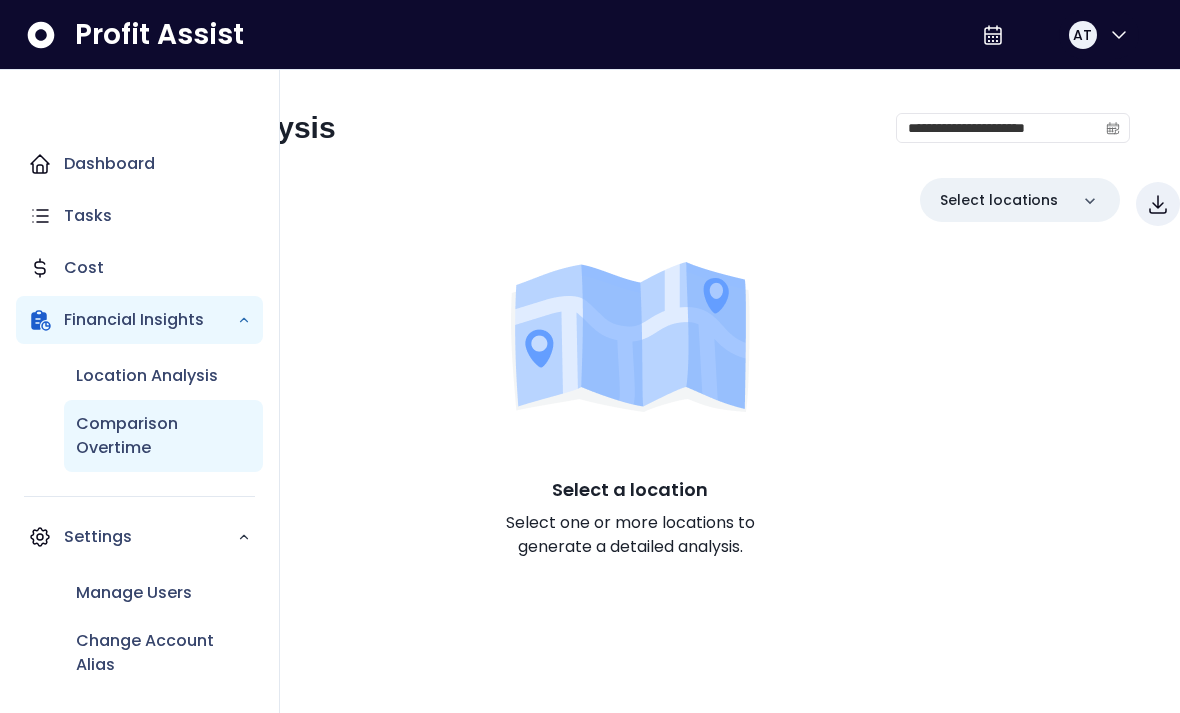 click on "Comparison Overtime" at bounding box center [163, 436] 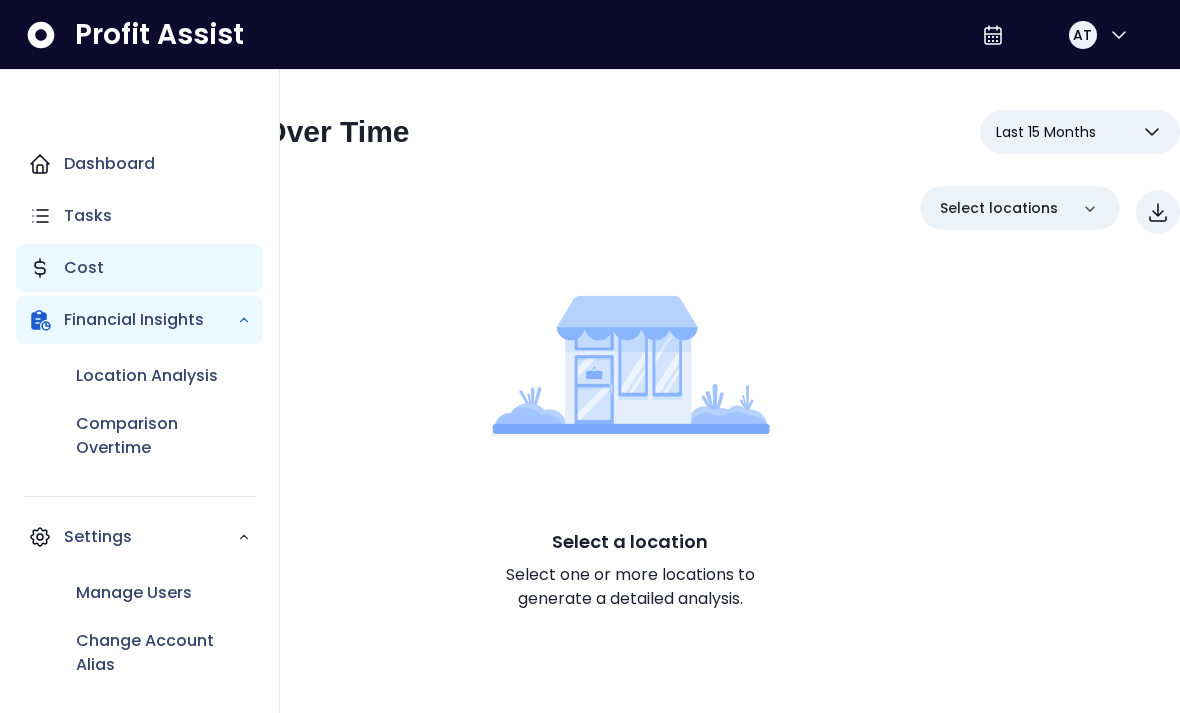 click on "Cost" at bounding box center [139, 268] 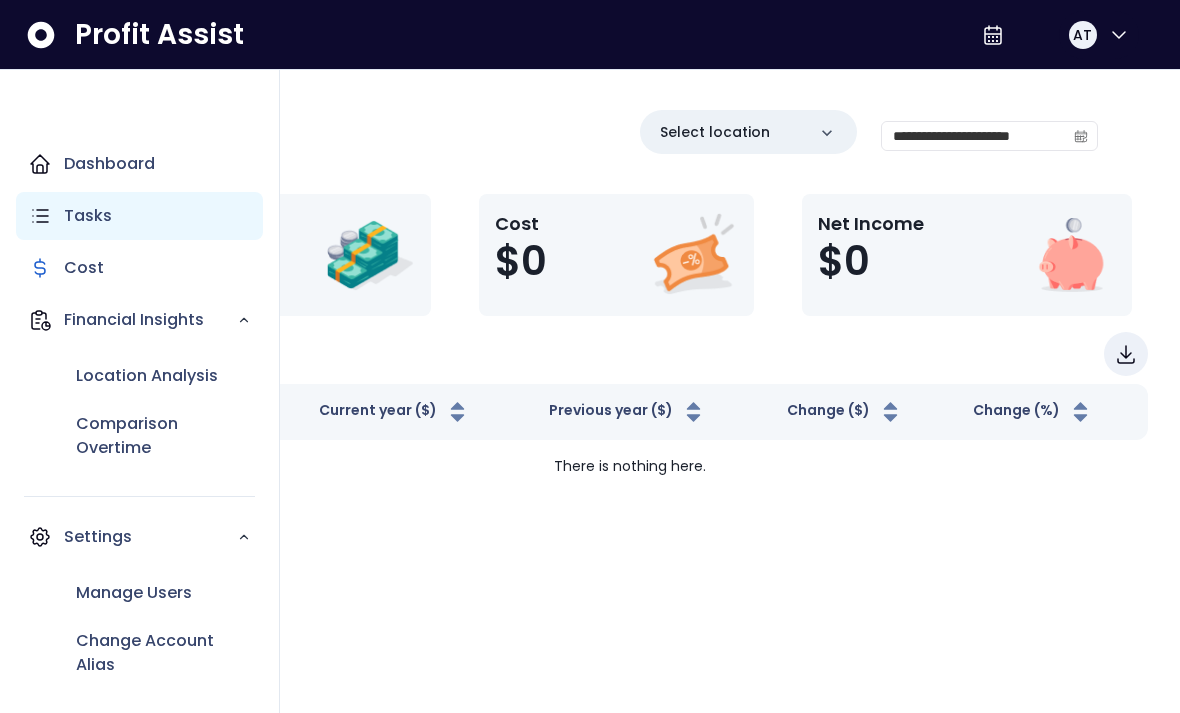 drag, startPoint x: 128, startPoint y: 220, endPoint x: 135, endPoint y: 199, distance: 22.135944 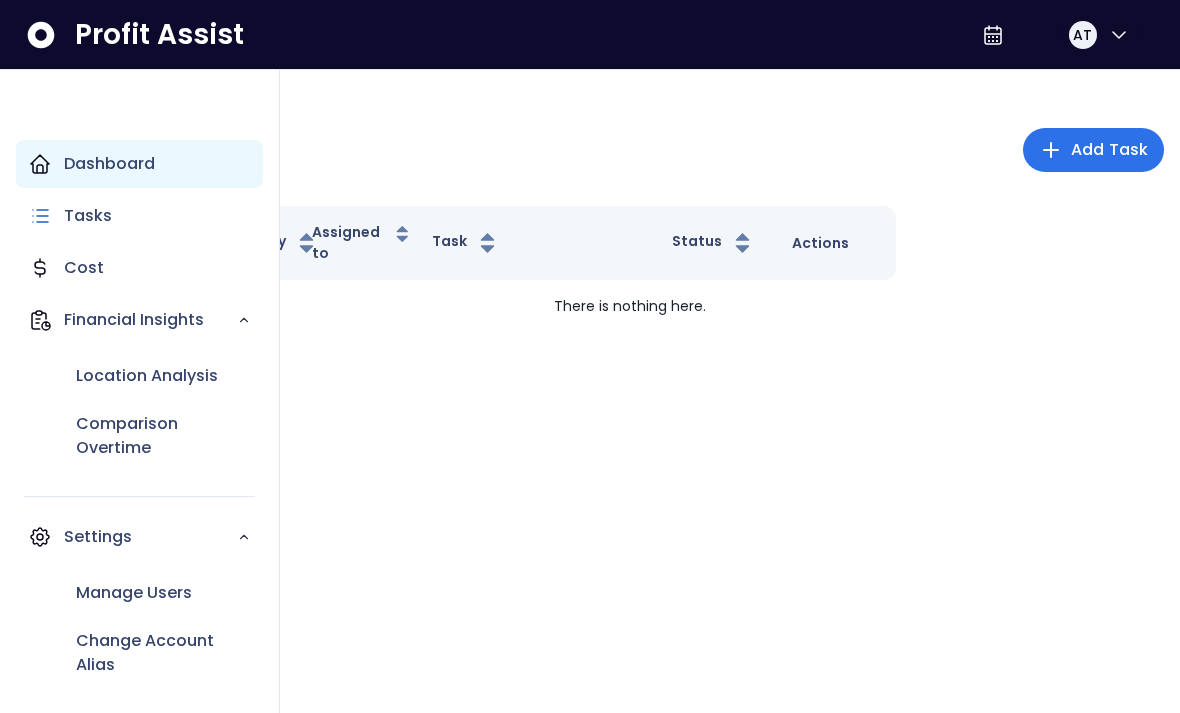 click on "Dashboard" at bounding box center (139, 164) 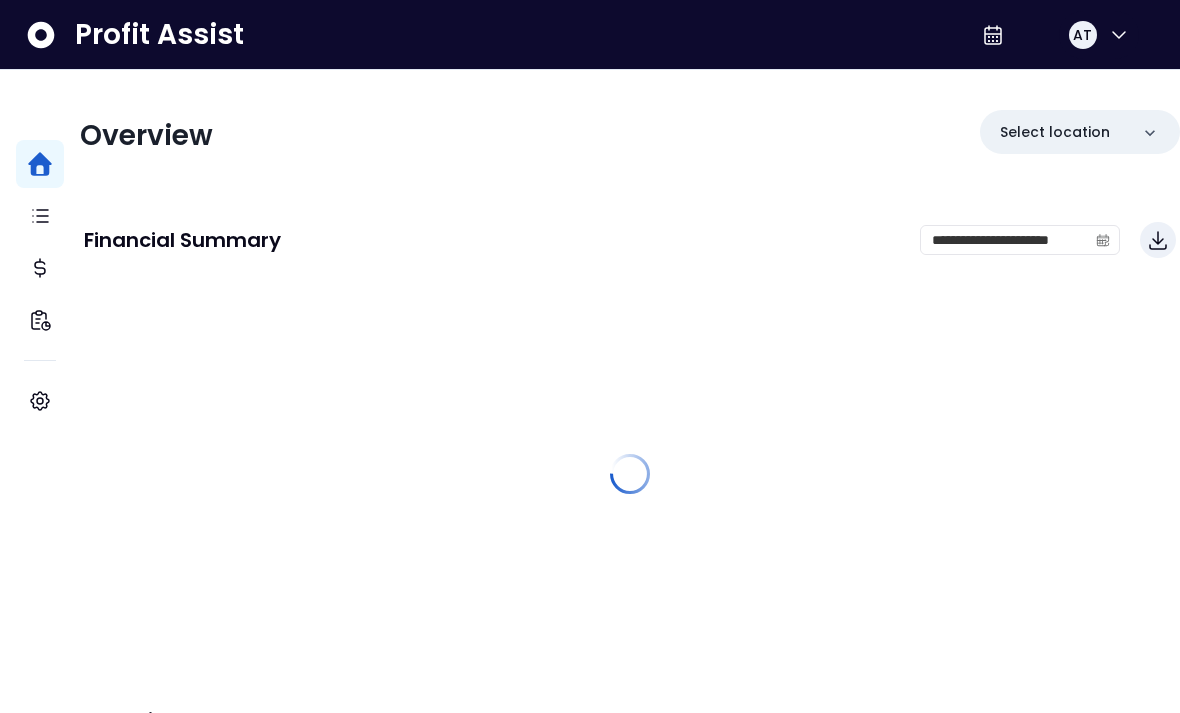 click at bounding box center (630, 474) 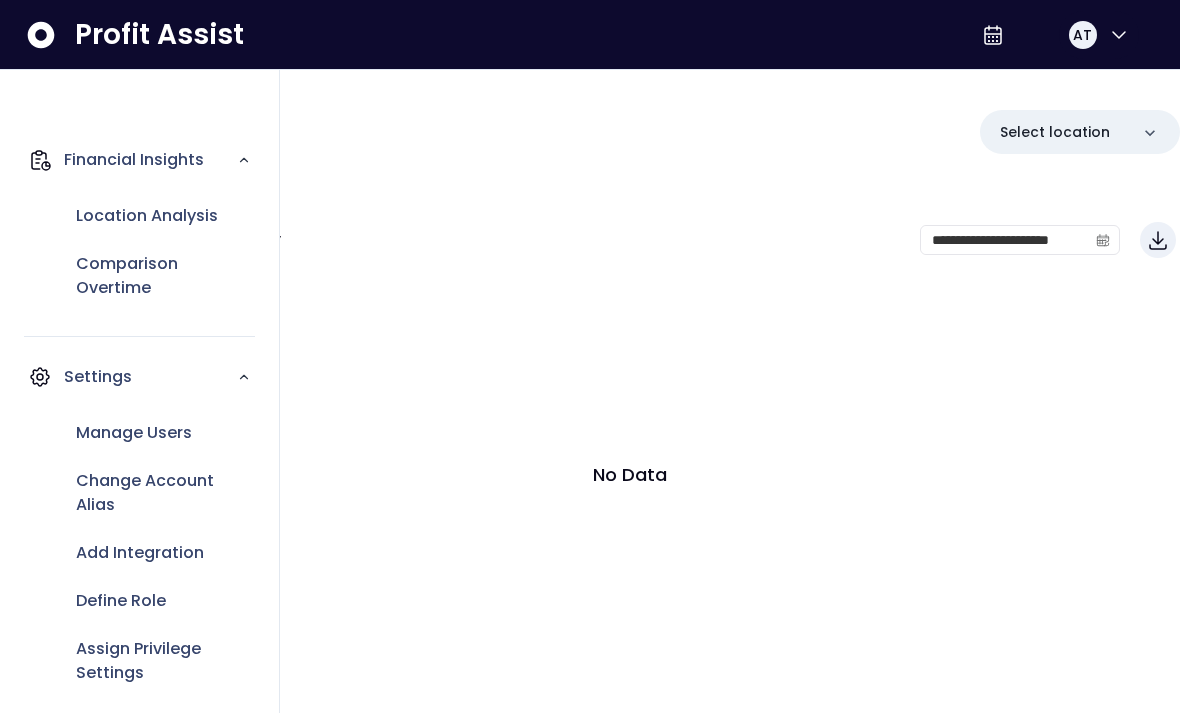 scroll, scrollTop: 156, scrollLeft: 0, axis: vertical 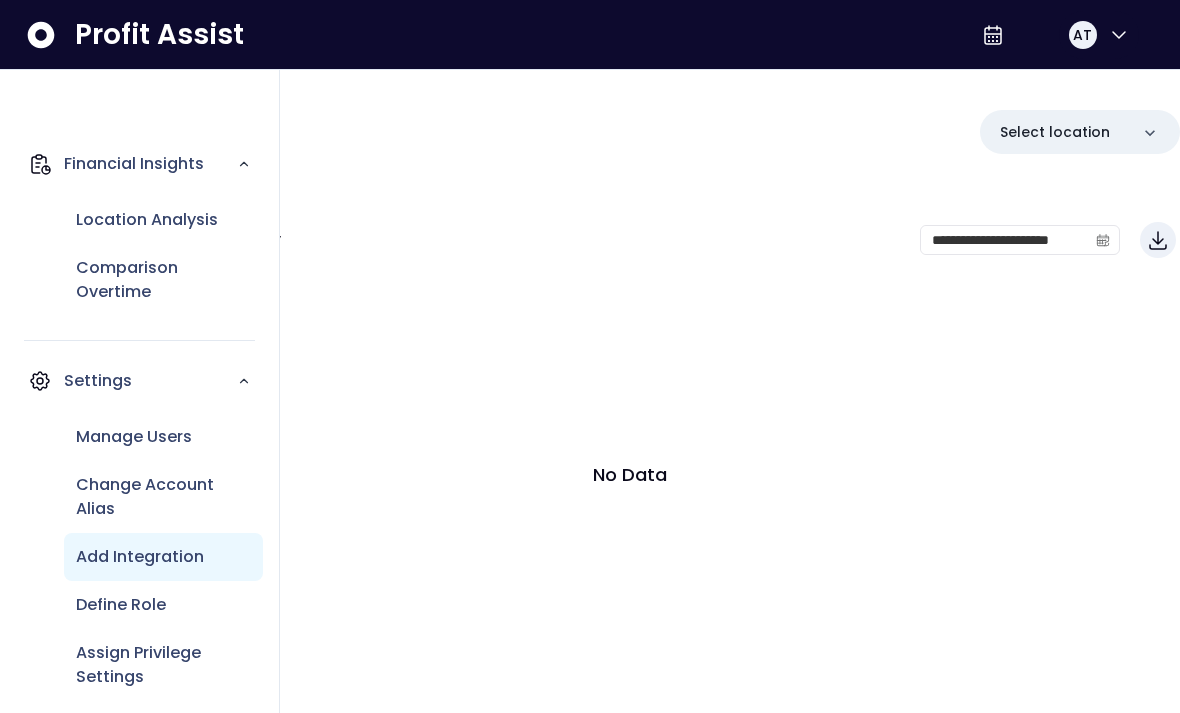 click on "Add Integration" at bounding box center (163, 557) 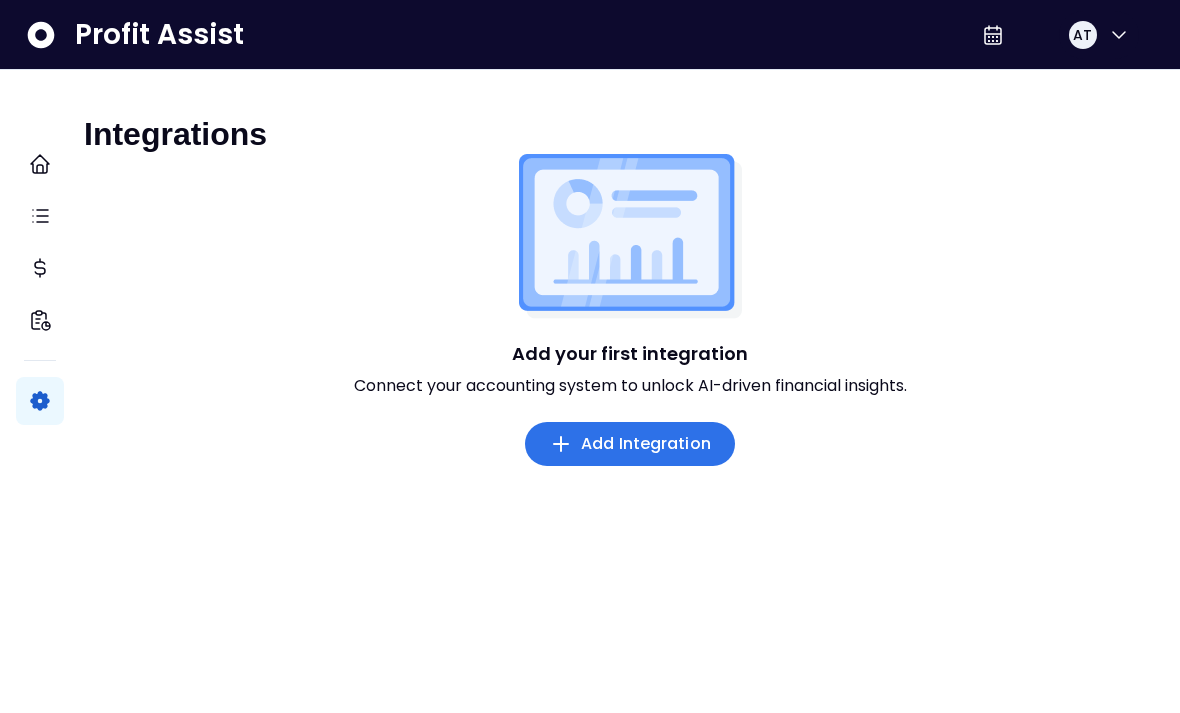 scroll, scrollTop: 0, scrollLeft: 0, axis: both 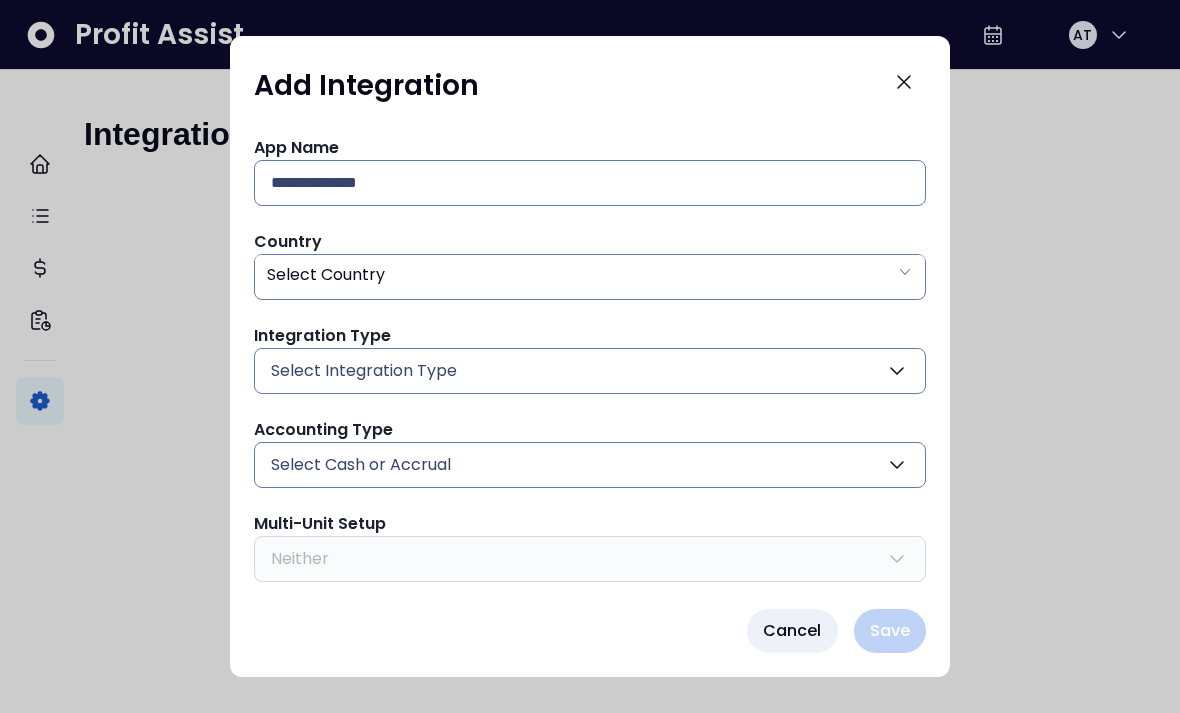 click on "App Name" at bounding box center (590, 171) 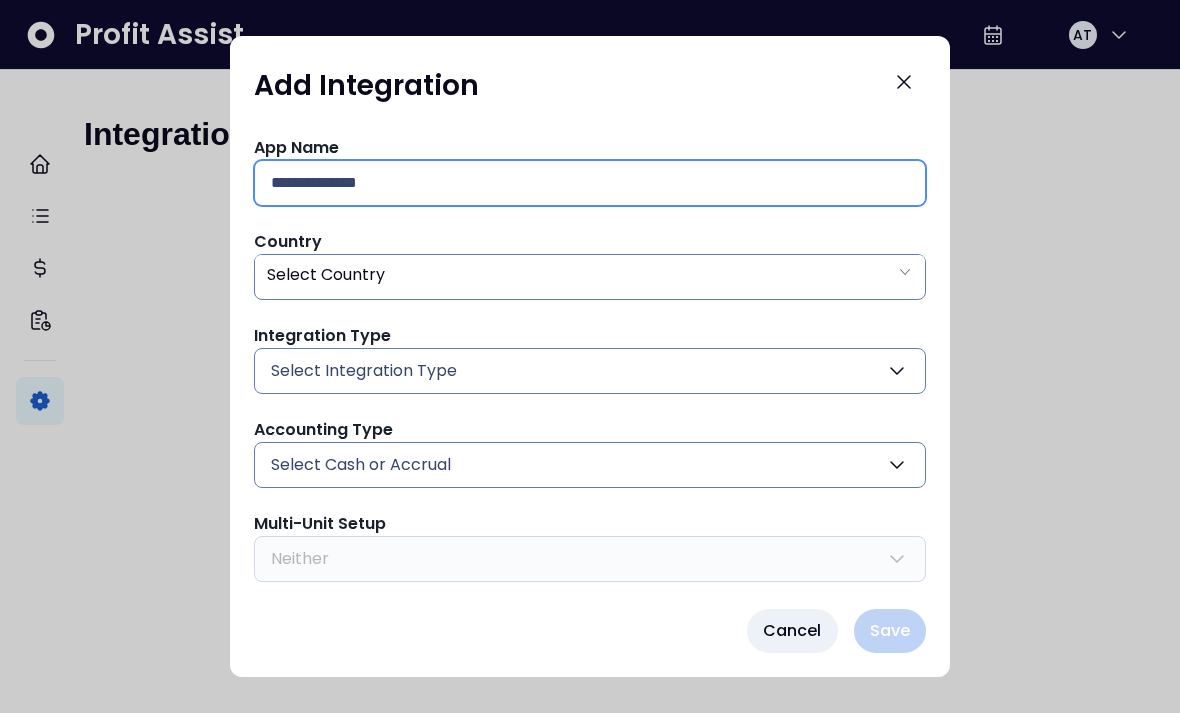 click at bounding box center [590, 183] 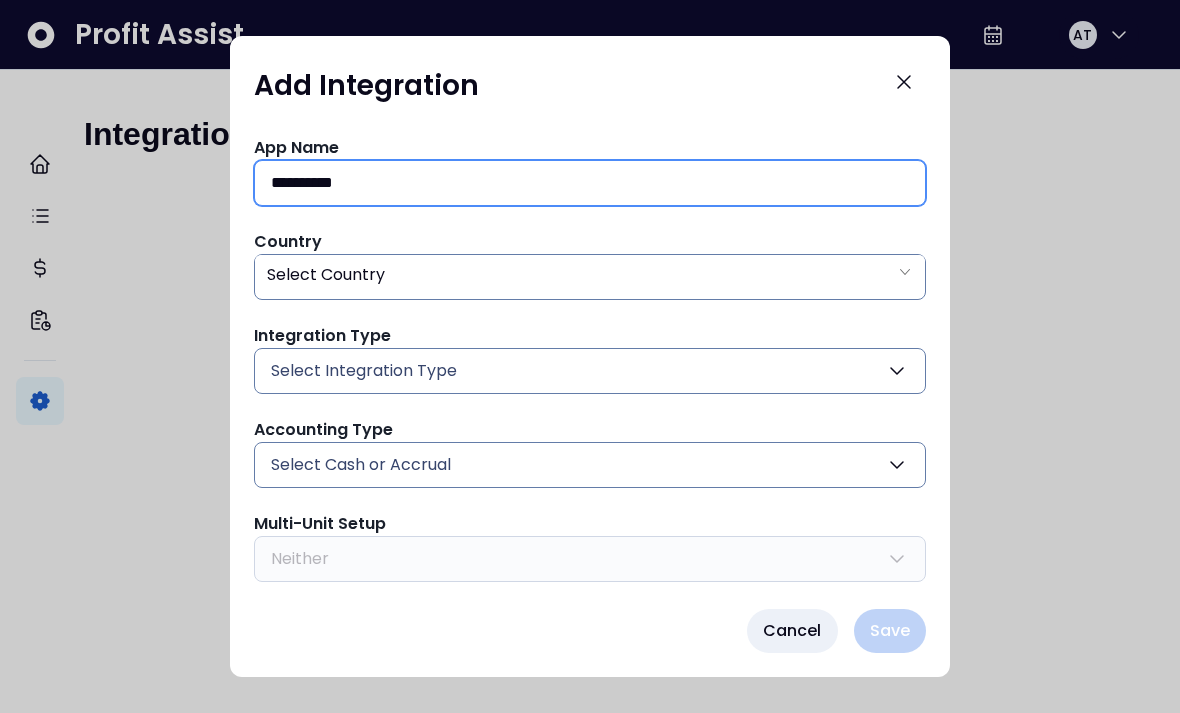 type on "**********" 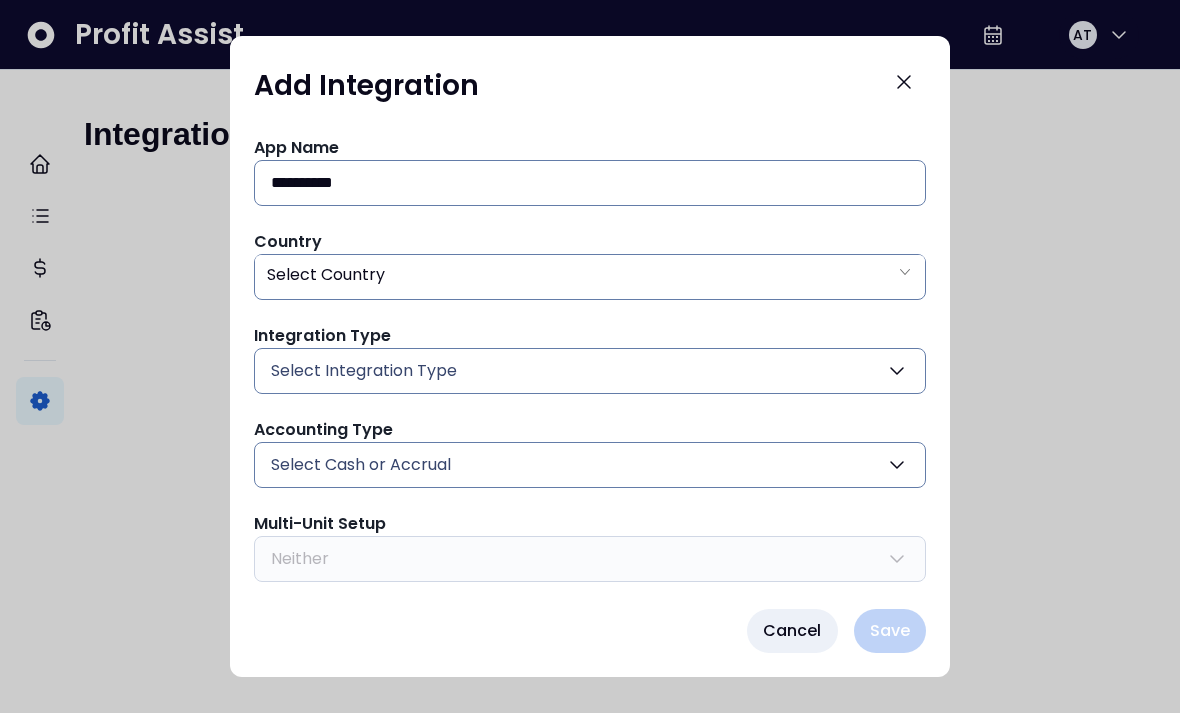 drag, startPoint x: 463, startPoint y: 153, endPoint x: 217, endPoint y: 280, distance: 276.84833 